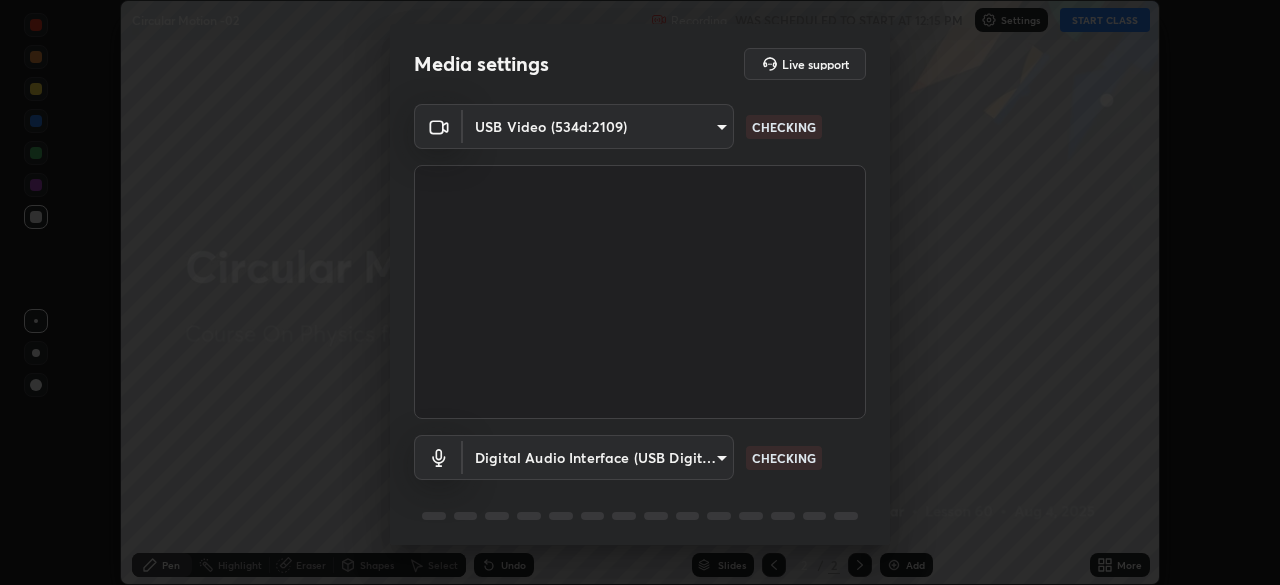 scroll, scrollTop: 0, scrollLeft: 0, axis: both 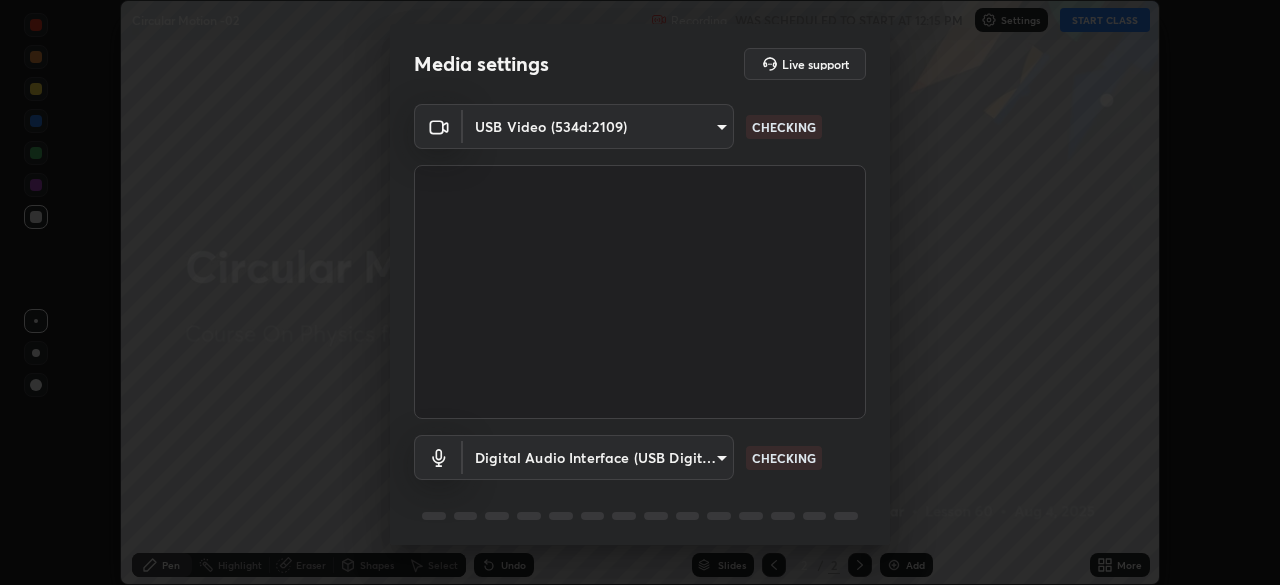 click on "Erase all Circular Motion -02 Recording WAS SCHEDULED TO START AT  12:15 PM Settings START CLASS Setting up your live class Circular Motion -02 • L60 of Course On Physics for NEET -Conquer-2 - 2026 [FIRST] [LAST] Pen Highlight Eraser Shapes Select Undo Slides 2 / 2 Add More No doubts shared Encourage your learners to ask a doubt for better clarity Report an issue Reason for reporting Buffering Chat not working Audio - Video sync issue Educator video quality low ​ Attach an image Report Media settings Live support USB Video (534d:2109) ad23c5e1eec40c929e15baf649206283bee037f2ec2e6fc856d192bb2adaae55 CHECKING Digital Audio Interface (USB Digital Audio) bacd120e2728bcaa93de399d5b14713bfd4da43ca453c7f8d7901db11a0ced92 CHECKING 1 / 5 Next" at bounding box center (640, 292) 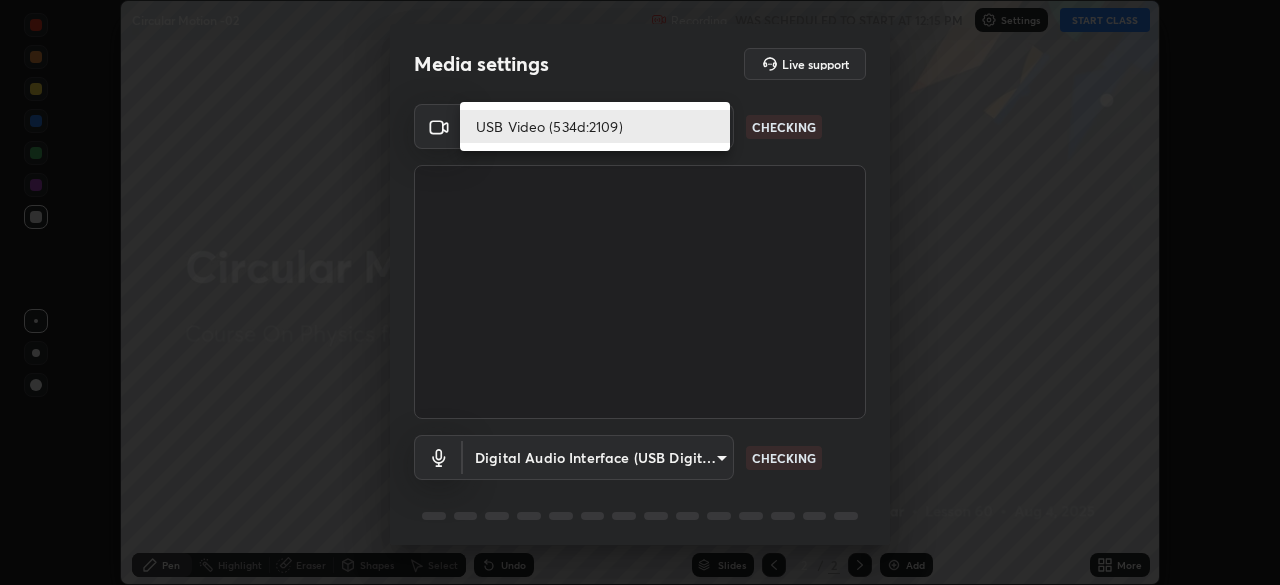 click on "USB Video (534d:2109)" at bounding box center (595, 126) 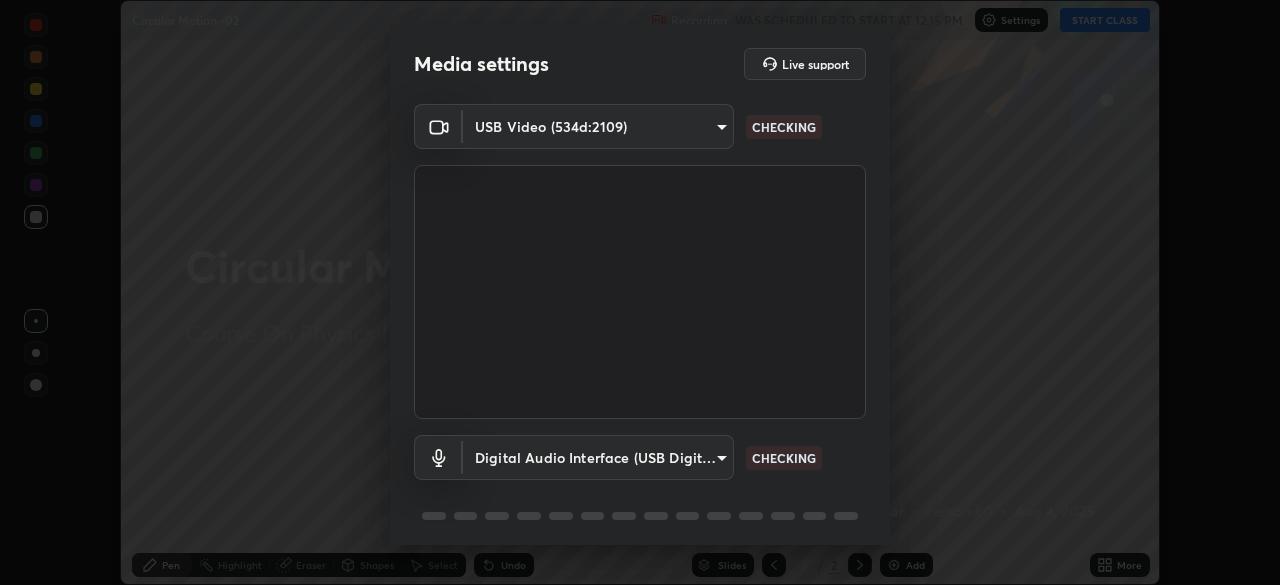 scroll, scrollTop: 71, scrollLeft: 0, axis: vertical 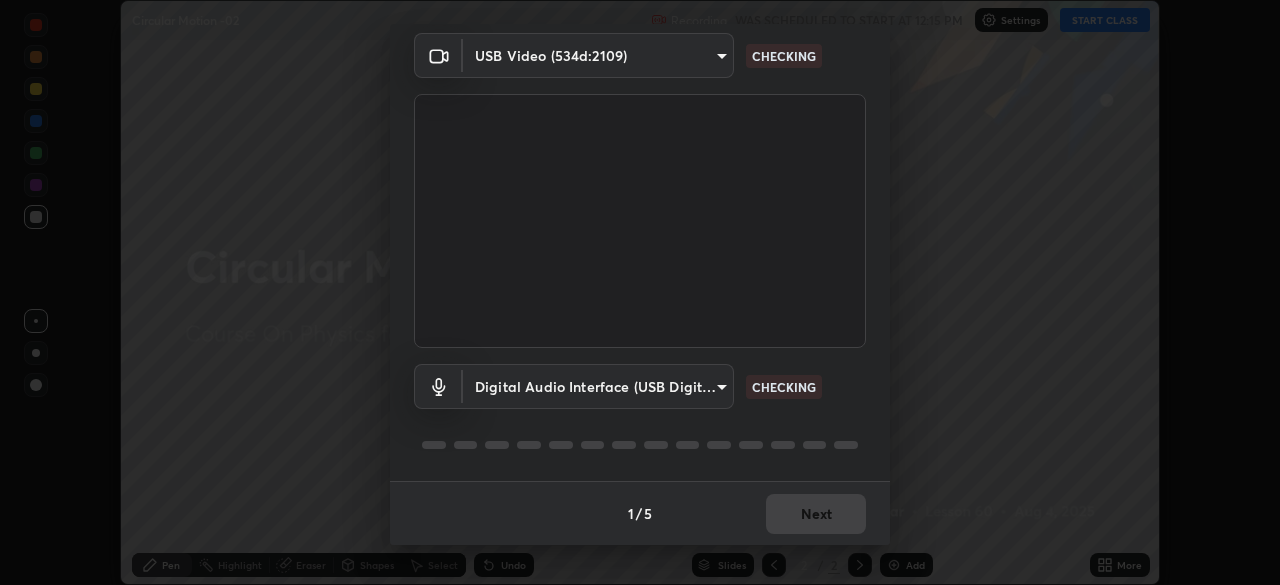 click on "Erase all Circular Motion -02 Recording WAS SCHEDULED TO START AT  12:15 PM Settings START CLASS Setting up your live class Circular Motion -02 • L60 of Course On Physics for NEET -Conquer-2 - 2026 [FIRST] [LAST] Pen Highlight Eraser Shapes Select Undo Slides 2 / 2 Add More No doubts shared Encourage your learners to ask a doubt for better clarity Report an issue Reason for reporting Buffering Chat not working Audio - Video sync issue Educator video quality low ​ Attach an image Report Media settings Live support USB Video (534d:2109) ad23c5e1eec40c929e15baf649206283bee037f2ec2e6fc856d192bb2adaae55 CHECKING Digital Audio Interface (USB Digital Audio) bacd120e2728bcaa93de399d5b14713bfd4da43ca453c7f8d7901db11a0ced92 CHECKING 1 / 5 Next" at bounding box center (640, 292) 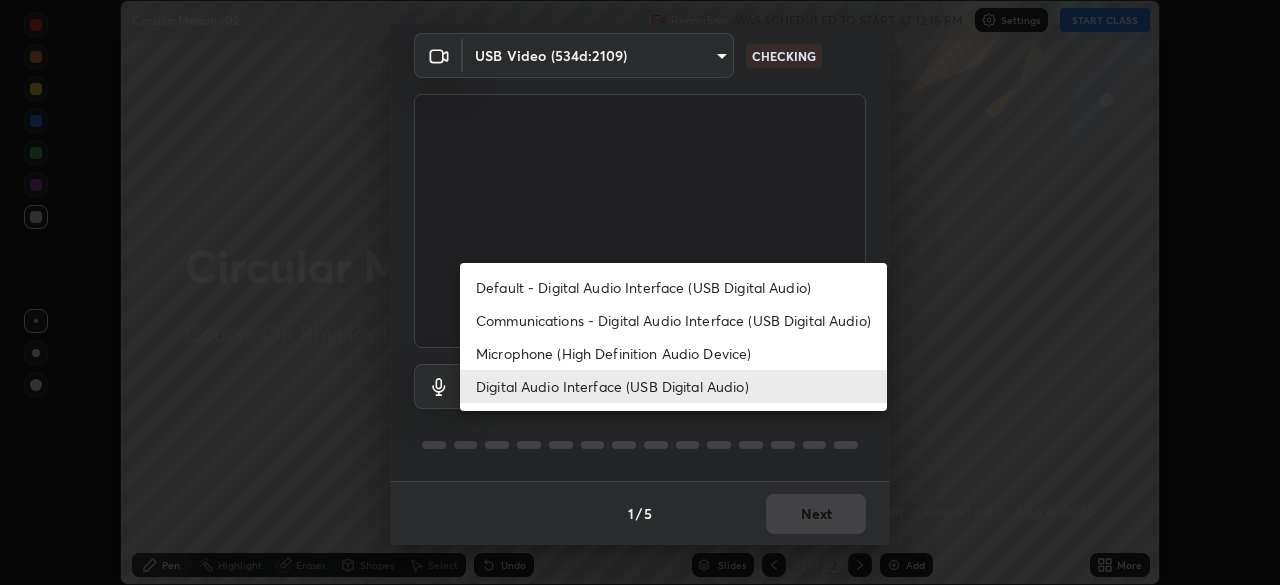 click on "Default - Digital Audio Interface (USB Digital Audio)" at bounding box center [673, 287] 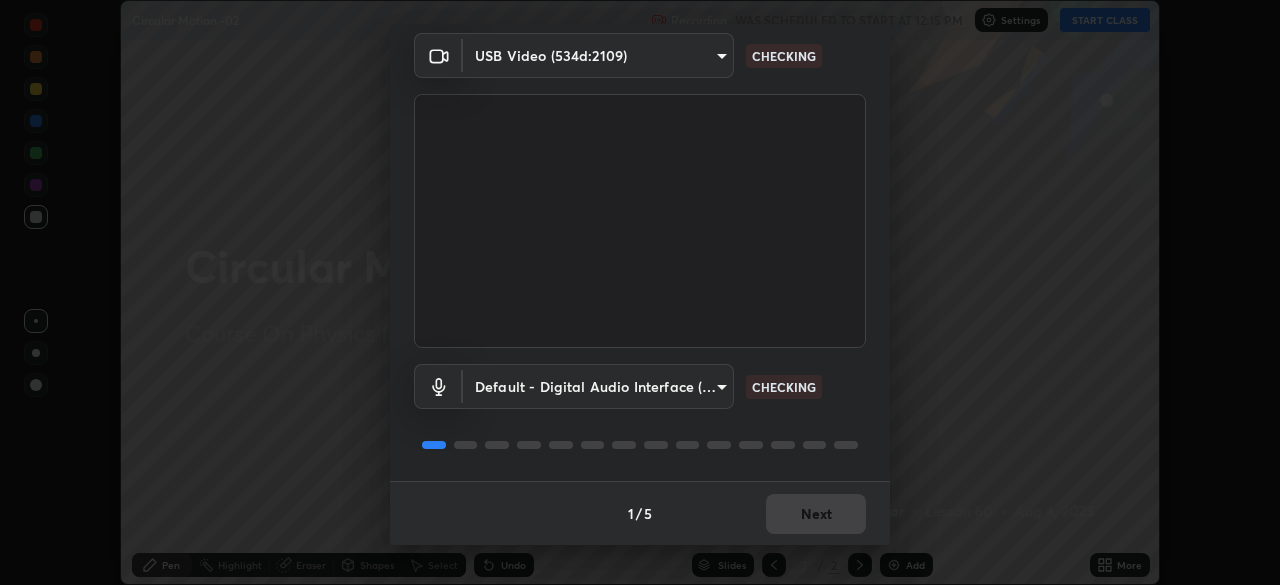 click on "Erase all Circular Motion -02 Recording WAS SCHEDULED TO START AT  12:15 PM Settings START CLASS Setting up your live class Circular Motion -02 • L60 of Course On Physics for NEET -Conquer-2 - 2026 [FIRST] [LAST] Pen Highlight Eraser Shapes Select Undo Slides 2 / 2 Add More No doubts shared Encourage your learners to ask a doubt for better clarity Report an issue Reason for reporting Buffering Chat not working Audio - Video sync issue Educator video quality low ​ Attach an image Report Media settings Live support USB Video (534d:2109) ad23c5e1eec40c929e15baf649206283bee037f2ec2e6fc856d192bb2adaae55 CHECKING Default - Digital Audio Interface (USB Digital Audio) default CHECKING 1 / 5 Next" at bounding box center (640, 292) 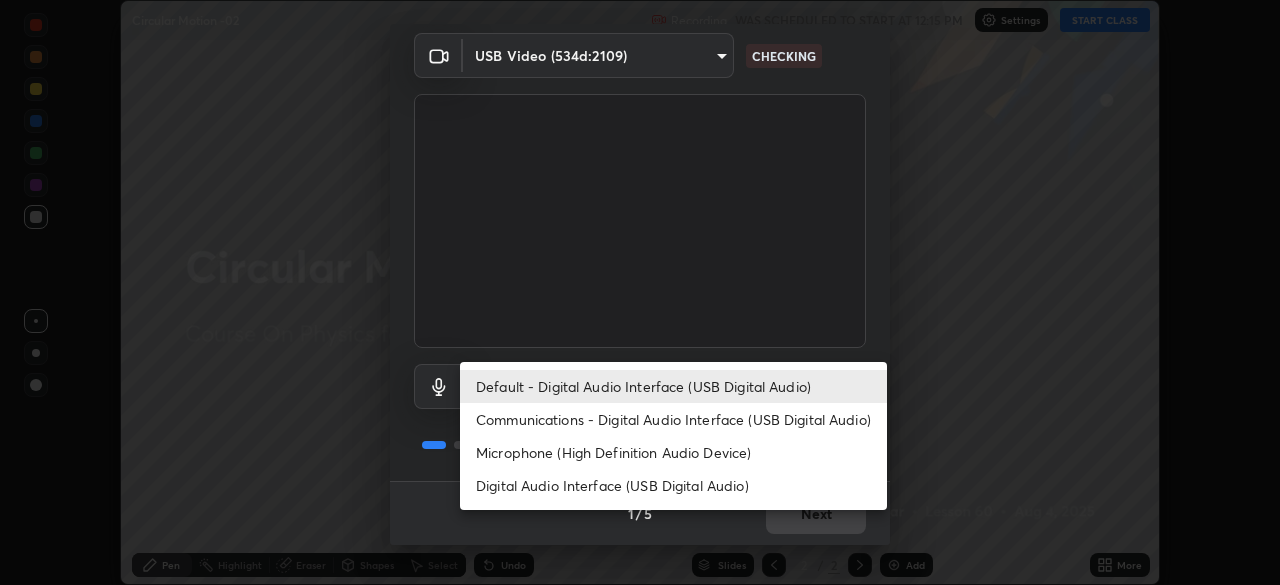 click on "Digital Audio Interface (USB Digital Audio)" at bounding box center (673, 485) 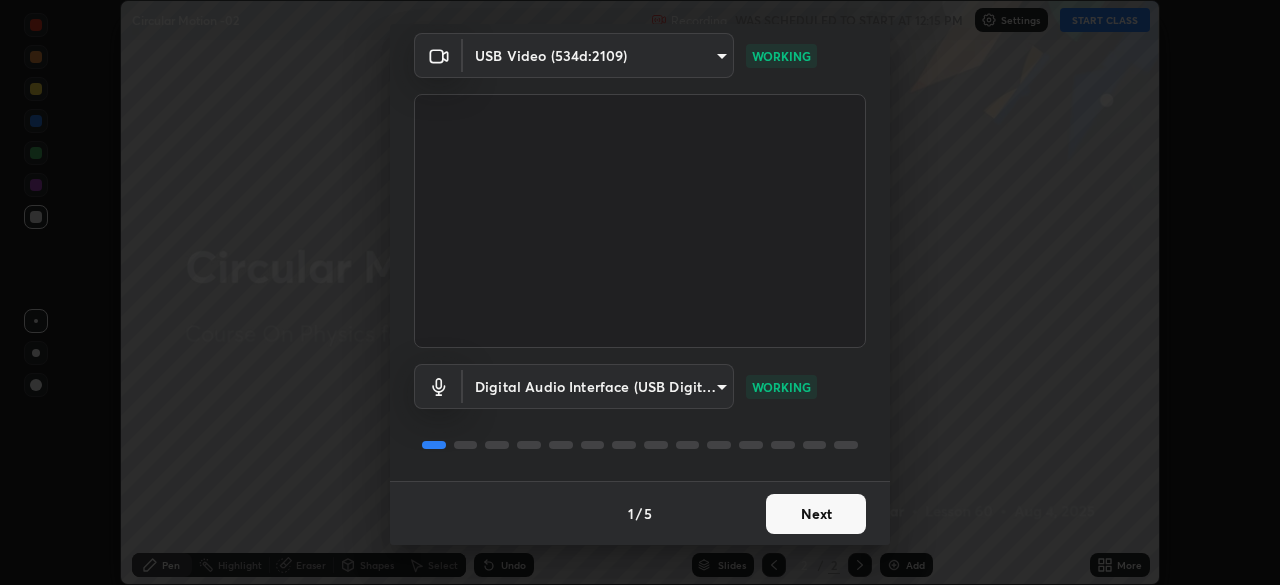 click on "Next" at bounding box center (816, 514) 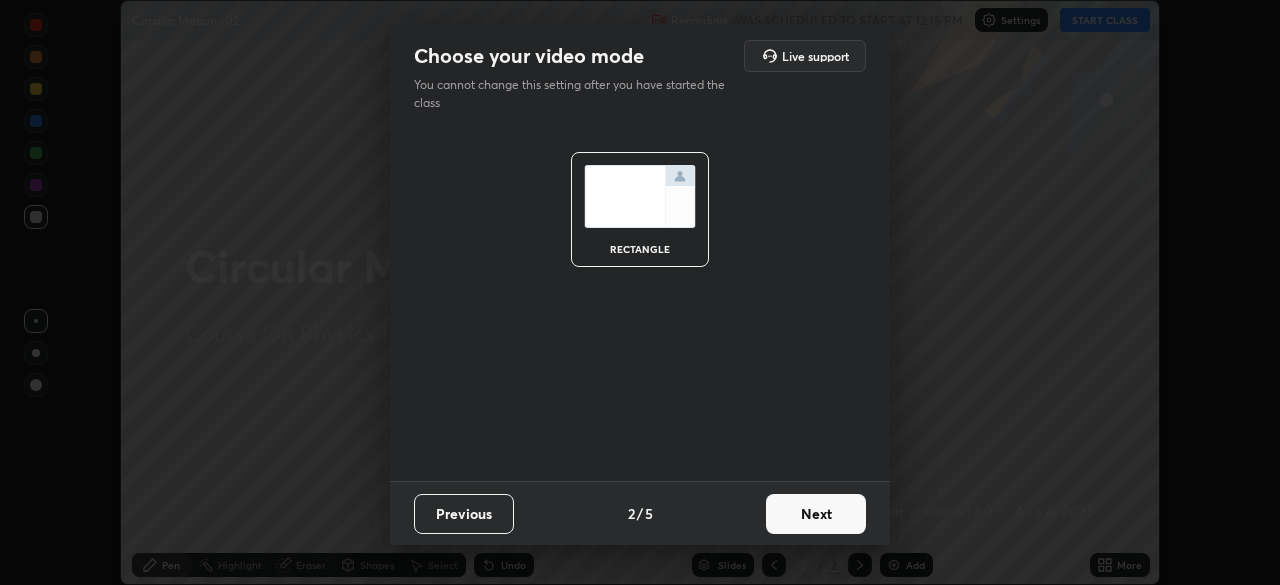 scroll, scrollTop: 0, scrollLeft: 0, axis: both 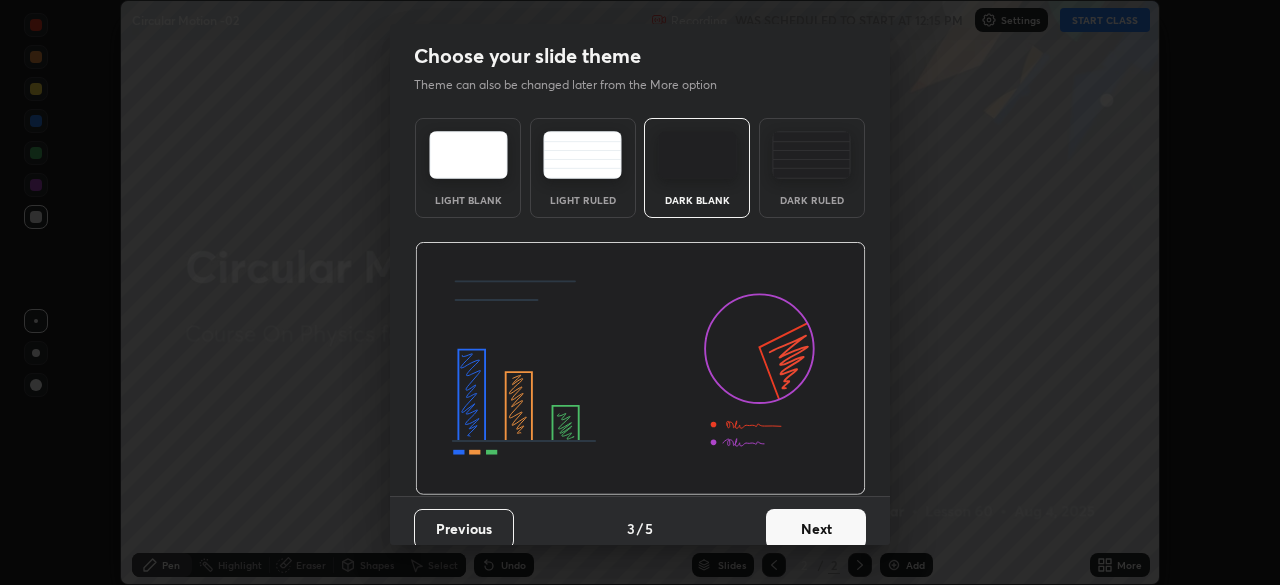 click on "Next" at bounding box center (816, 529) 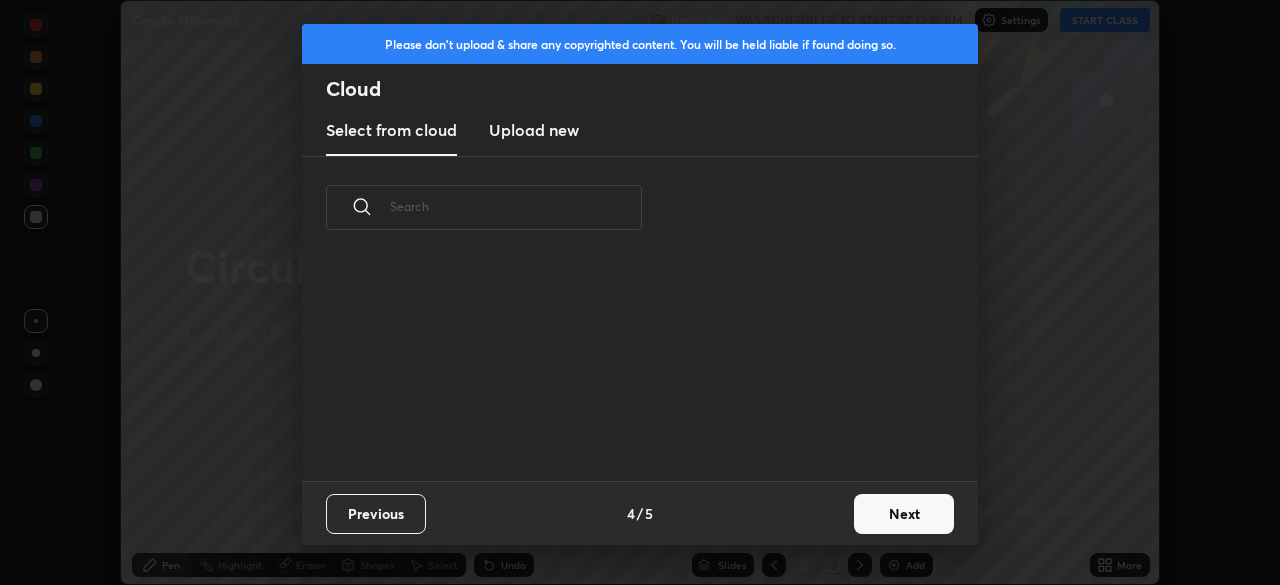 click on "Next" at bounding box center [904, 514] 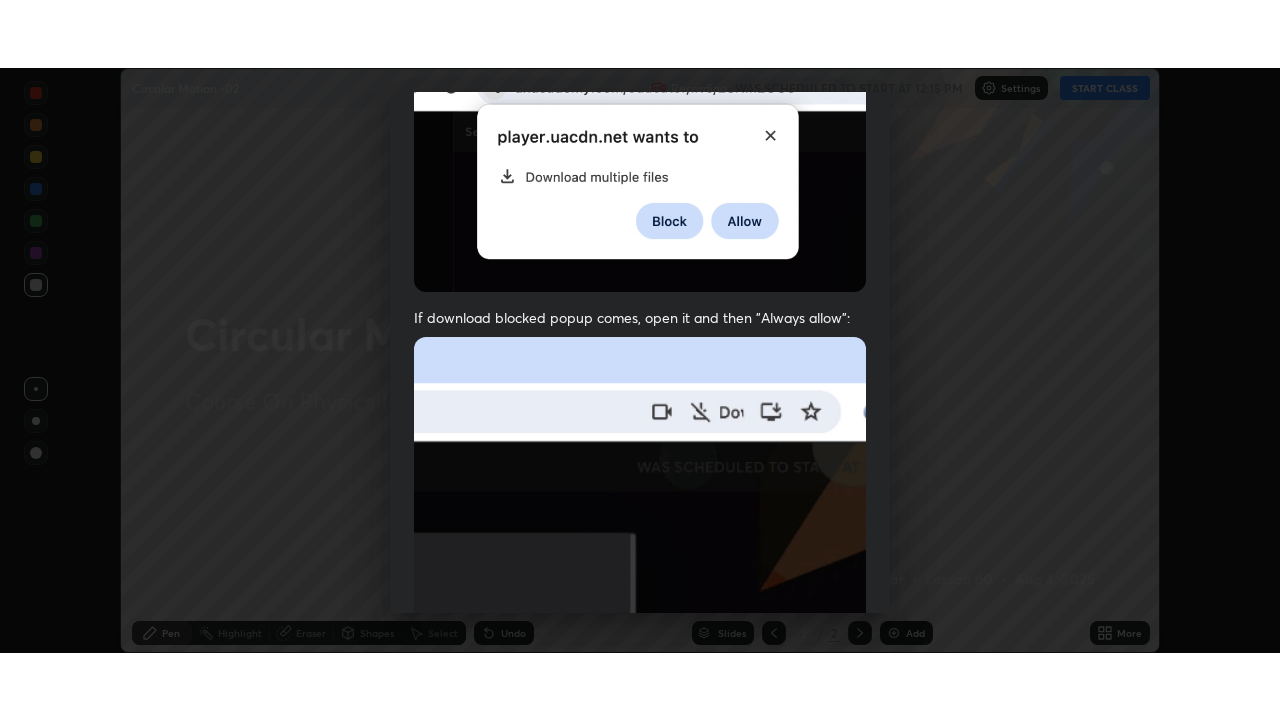 scroll, scrollTop: 479, scrollLeft: 0, axis: vertical 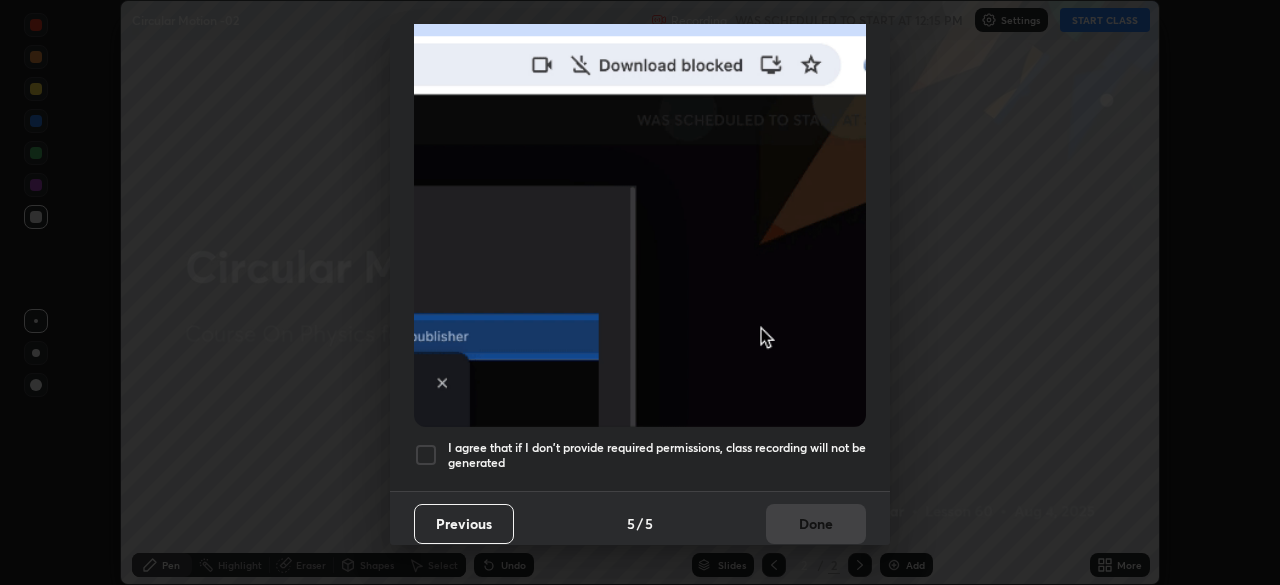 click at bounding box center [426, 455] 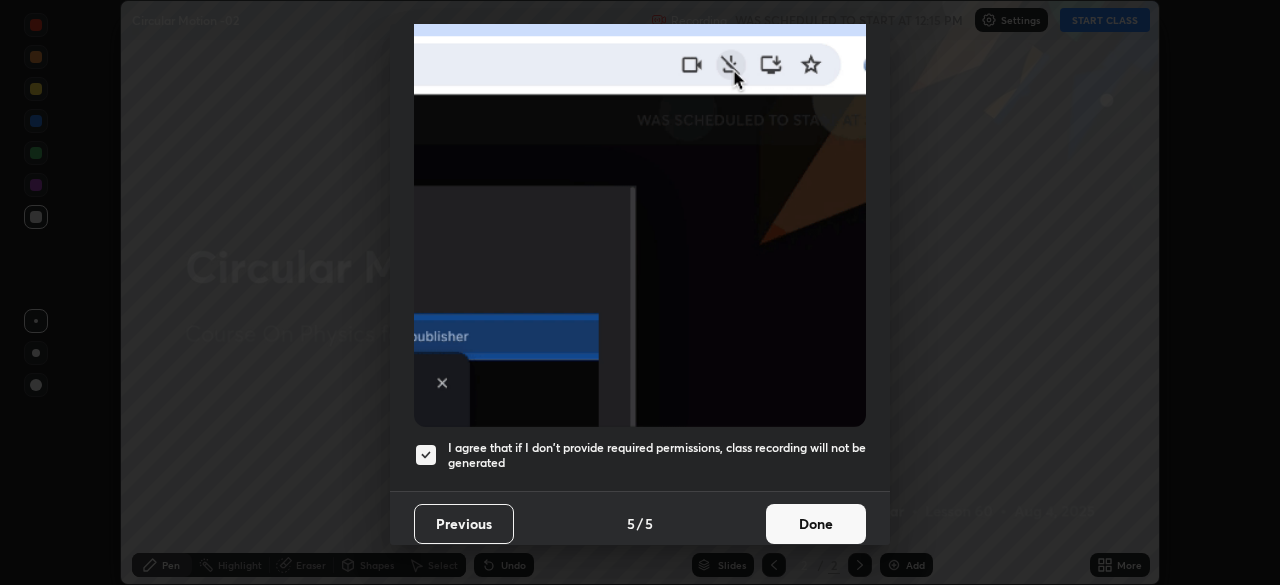click on "Done" at bounding box center [816, 524] 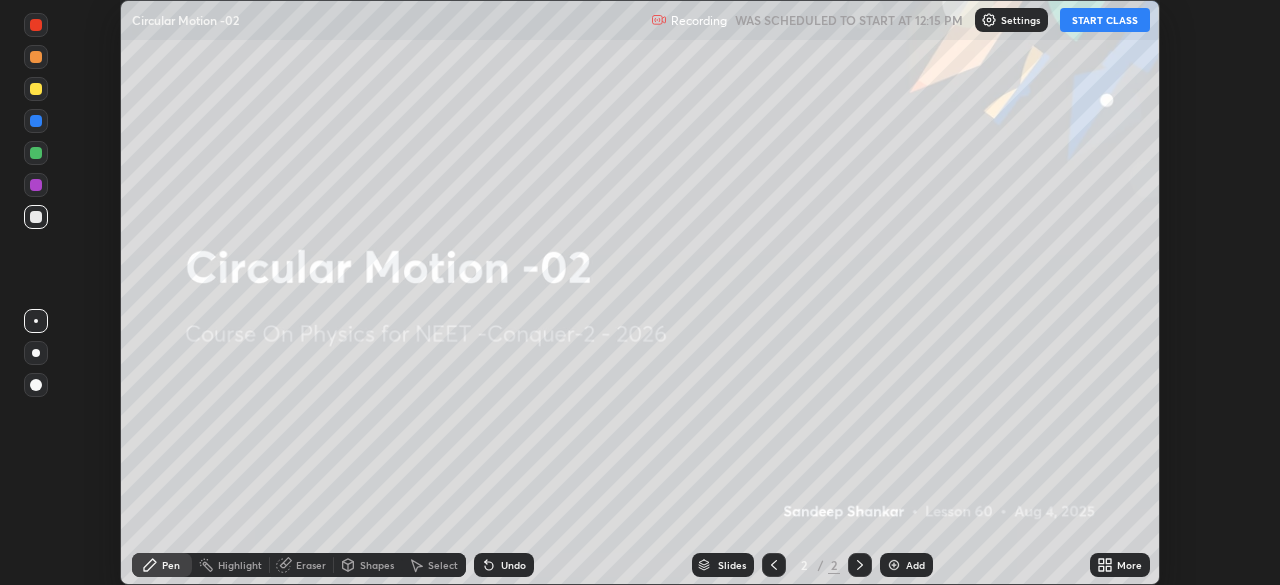 click on "More" at bounding box center [1120, 565] 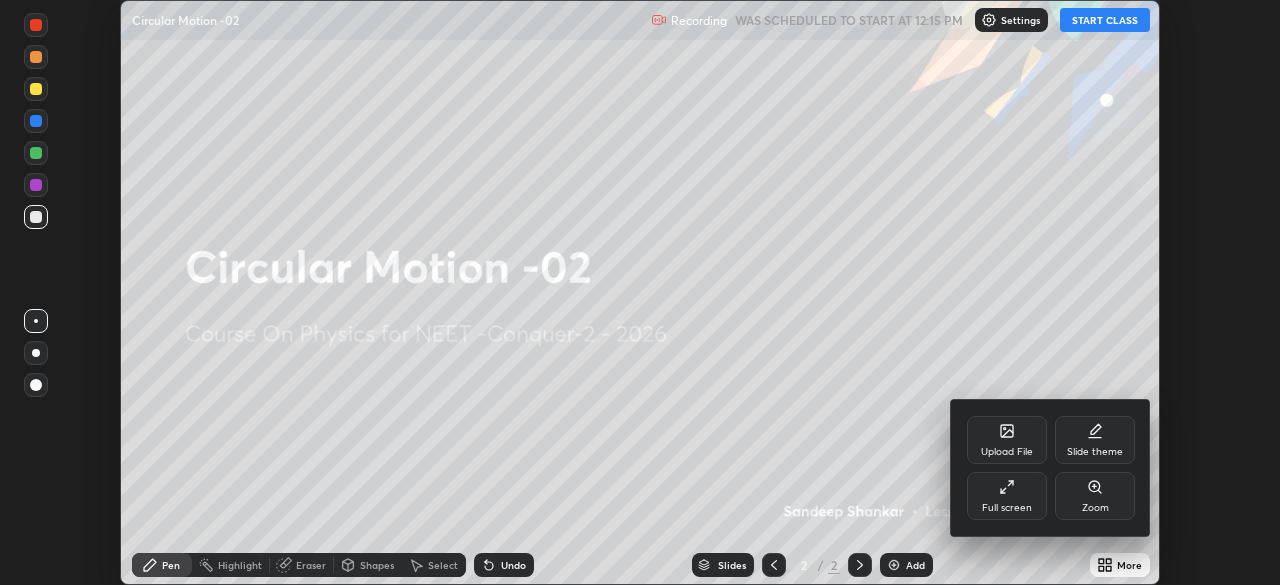 click on "Full screen" at bounding box center [1007, 508] 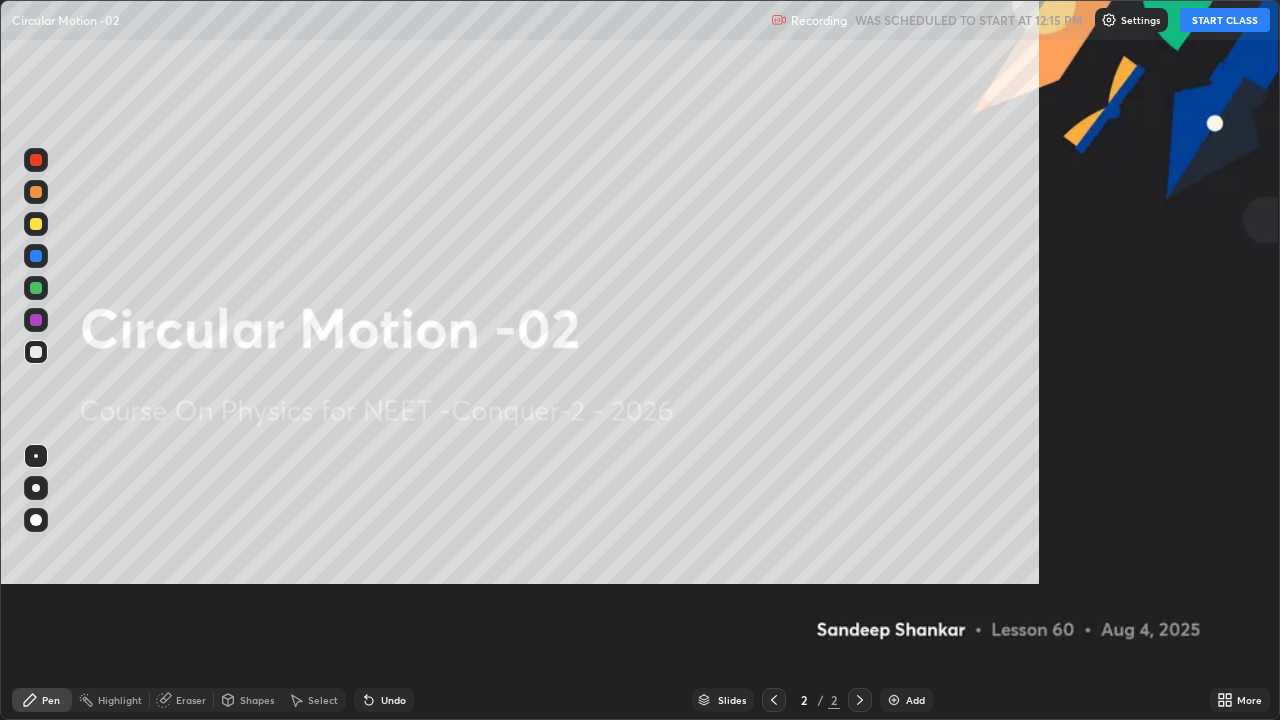 scroll, scrollTop: 99280, scrollLeft: 98720, axis: both 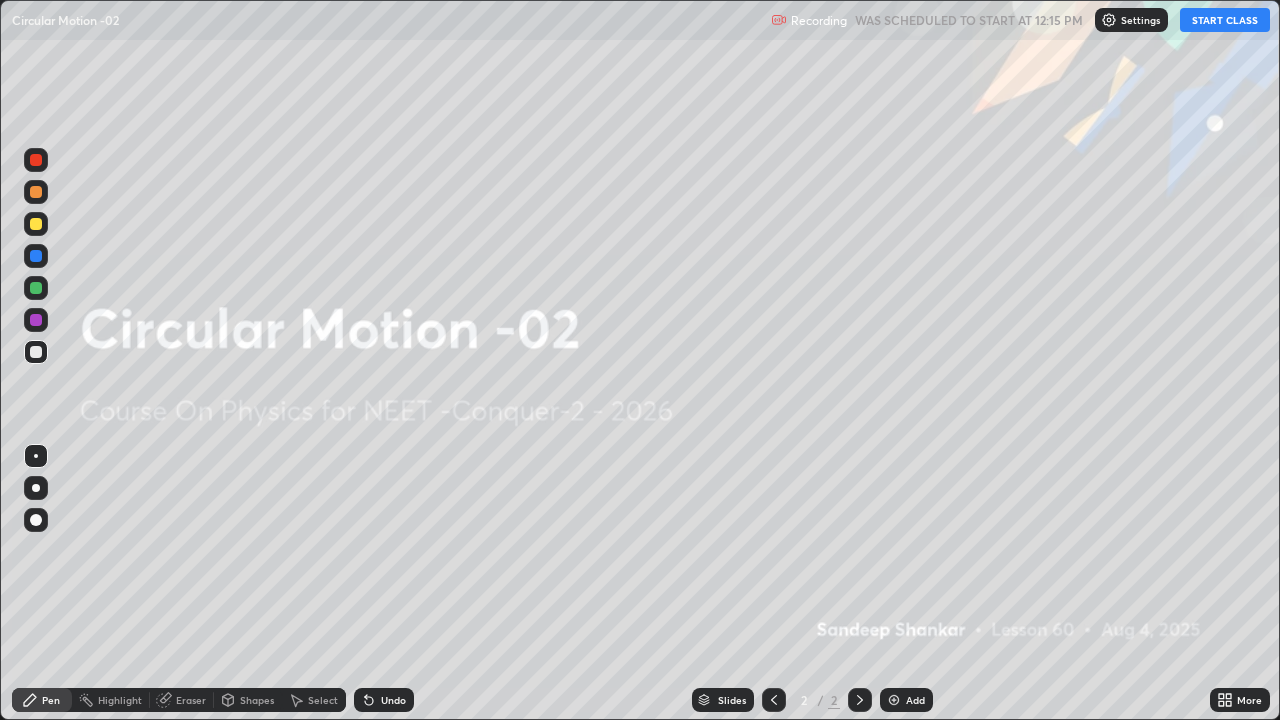 click on "START CLASS" at bounding box center (1225, 20) 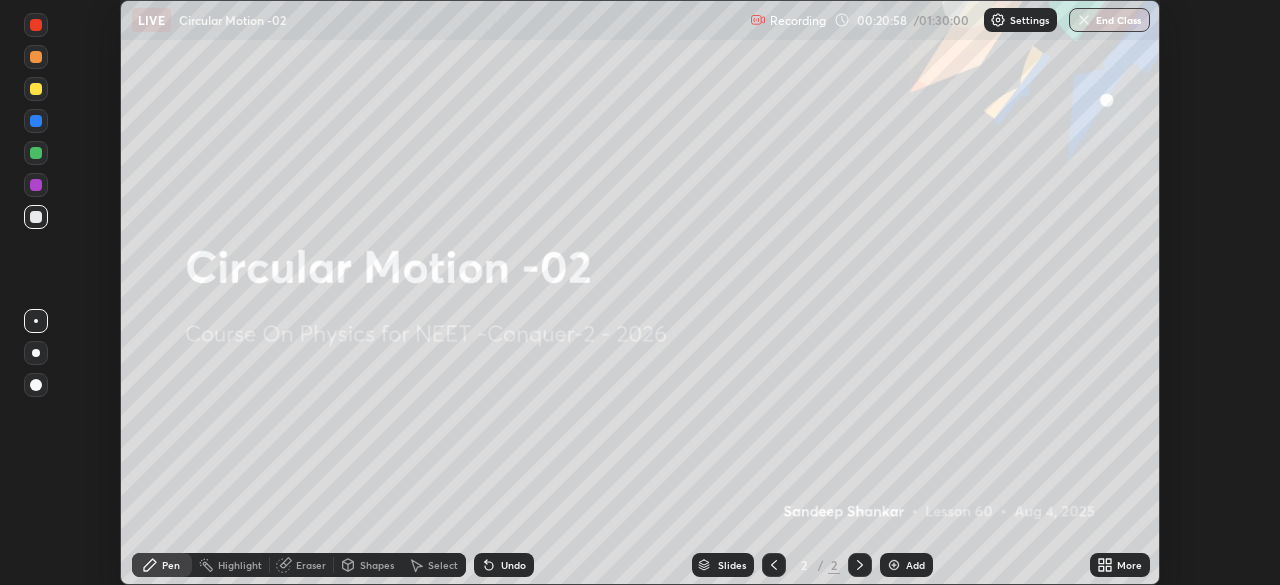 scroll, scrollTop: 0, scrollLeft: 0, axis: both 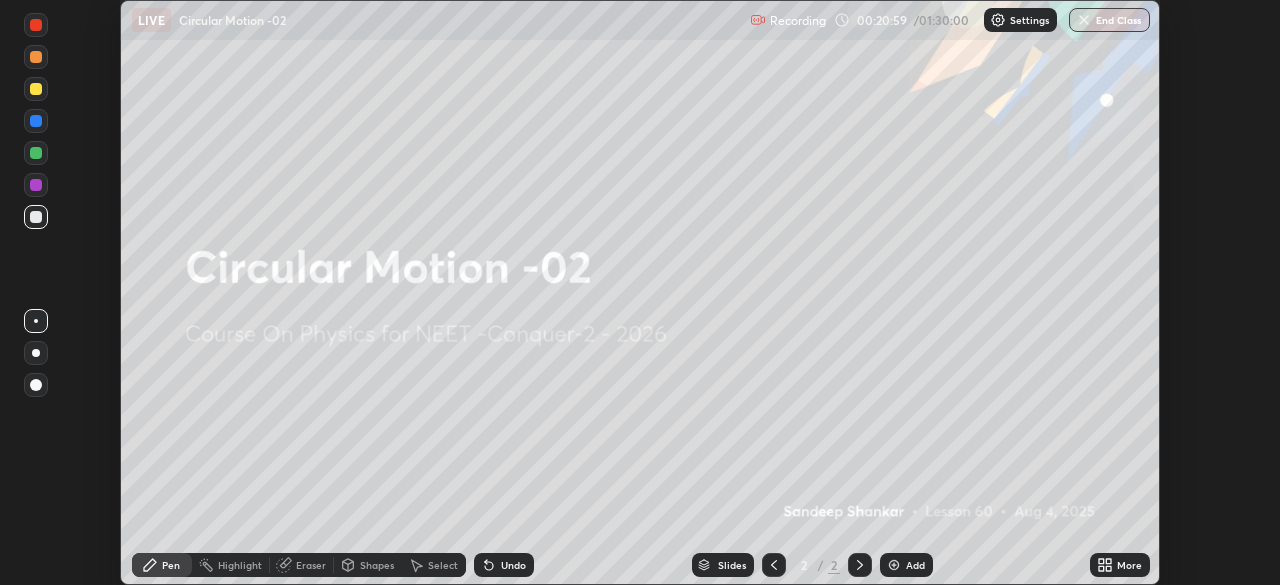 click 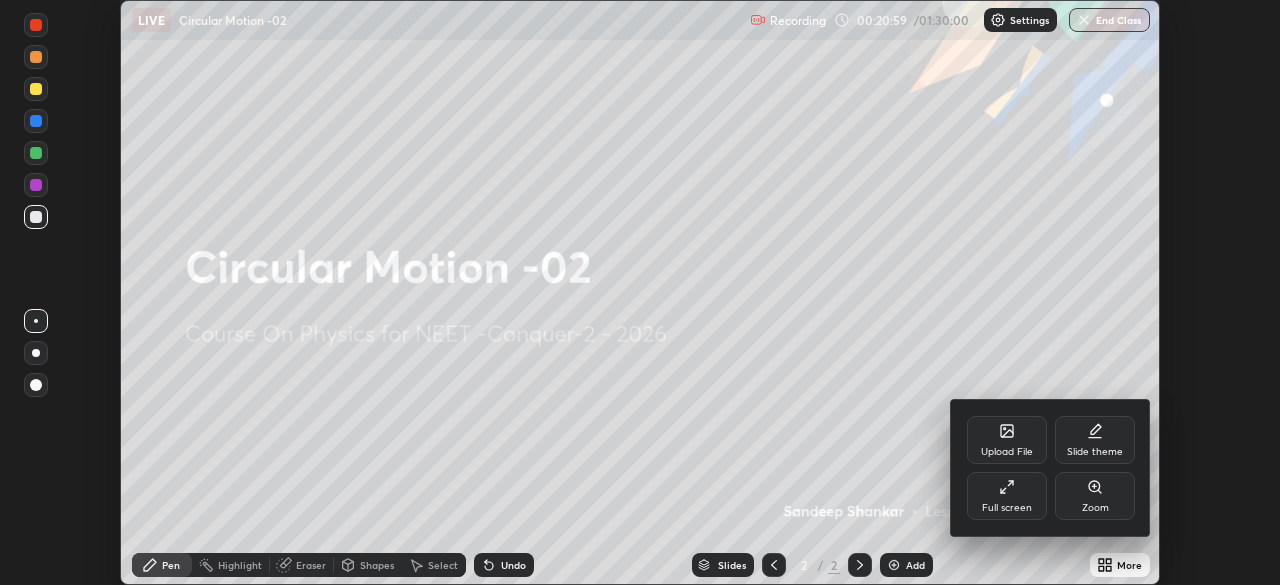 click on "Full screen" at bounding box center (1007, 496) 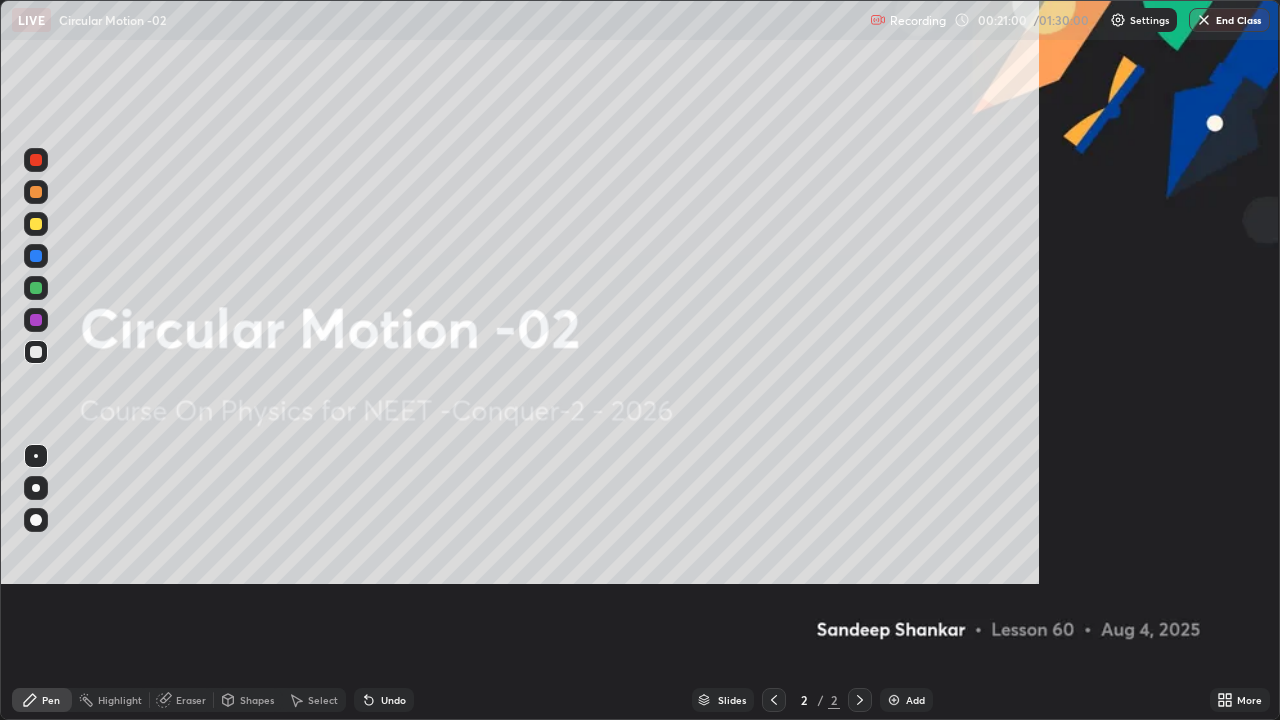scroll, scrollTop: 99280, scrollLeft: 98720, axis: both 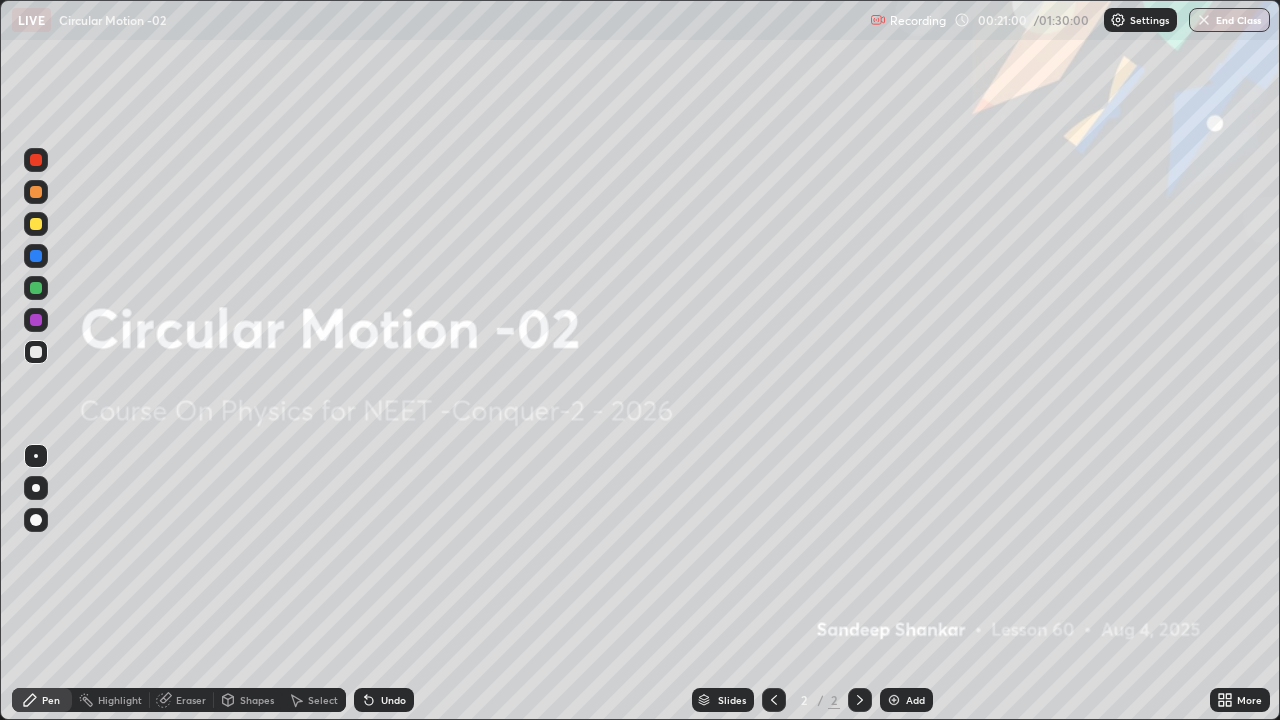 click at bounding box center [1118, 20] 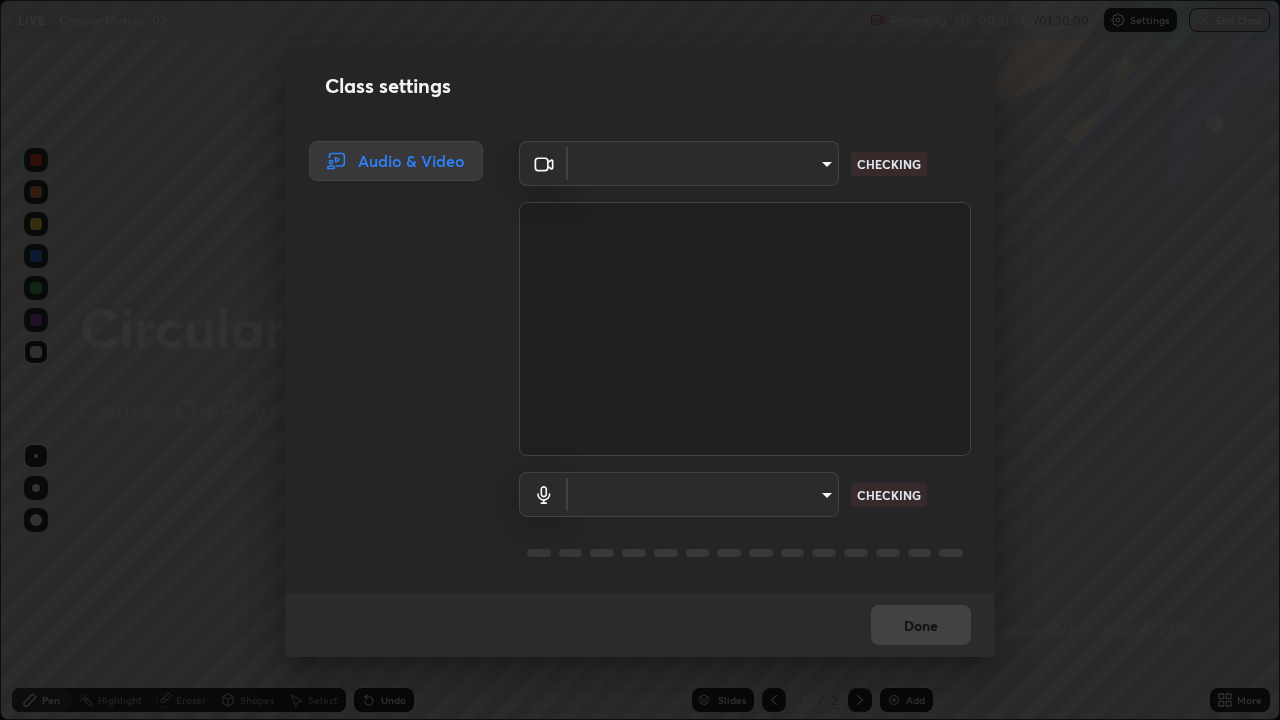 click on "Erase all LIVE Circular Motion -02 Recording 00:21:01 /  01:30:00 Settings End Class Setting up your live class Circular Motion -02 • L60 of Course On Physics for NEET -Conquer-2 - 2026 Sandeep Shankar Pen Highlight Eraser Shapes Select Undo Slides 2 / 2 Add More No doubts shared Encourage your learners to ask a doubt for better clarity Report an issue Reason for reporting Buffering Chat not working Audio - Video sync issue Educator video quality low ​ Attach an image Report Class settings Audio & Video ​ CHECKING ​ CHECKING Done" at bounding box center (640, 360) 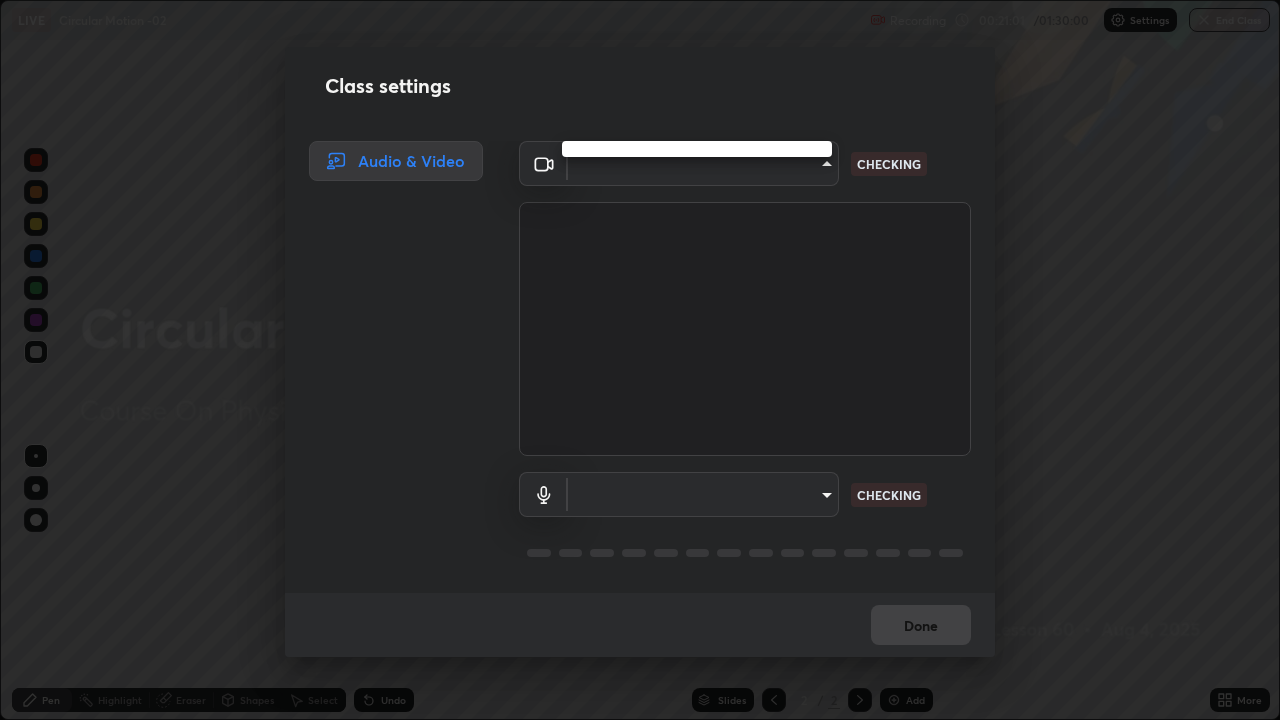 click at bounding box center [640, 360] 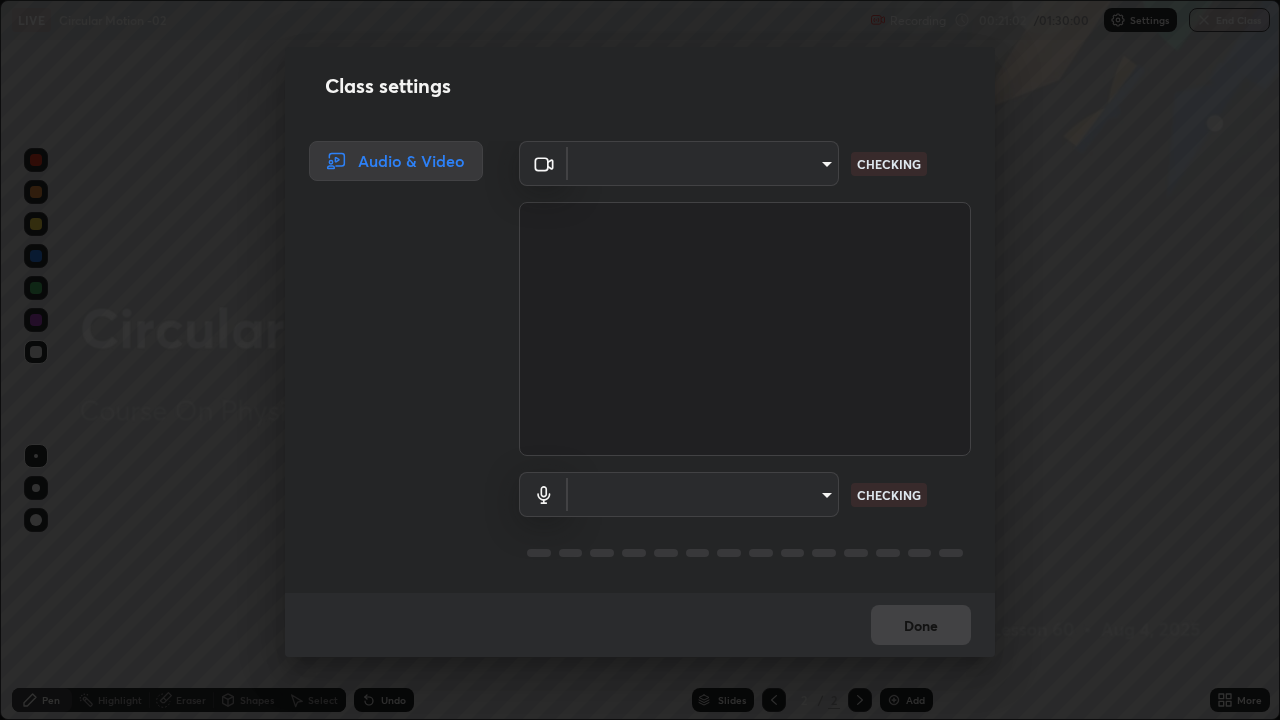 scroll, scrollTop: 2, scrollLeft: 0, axis: vertical 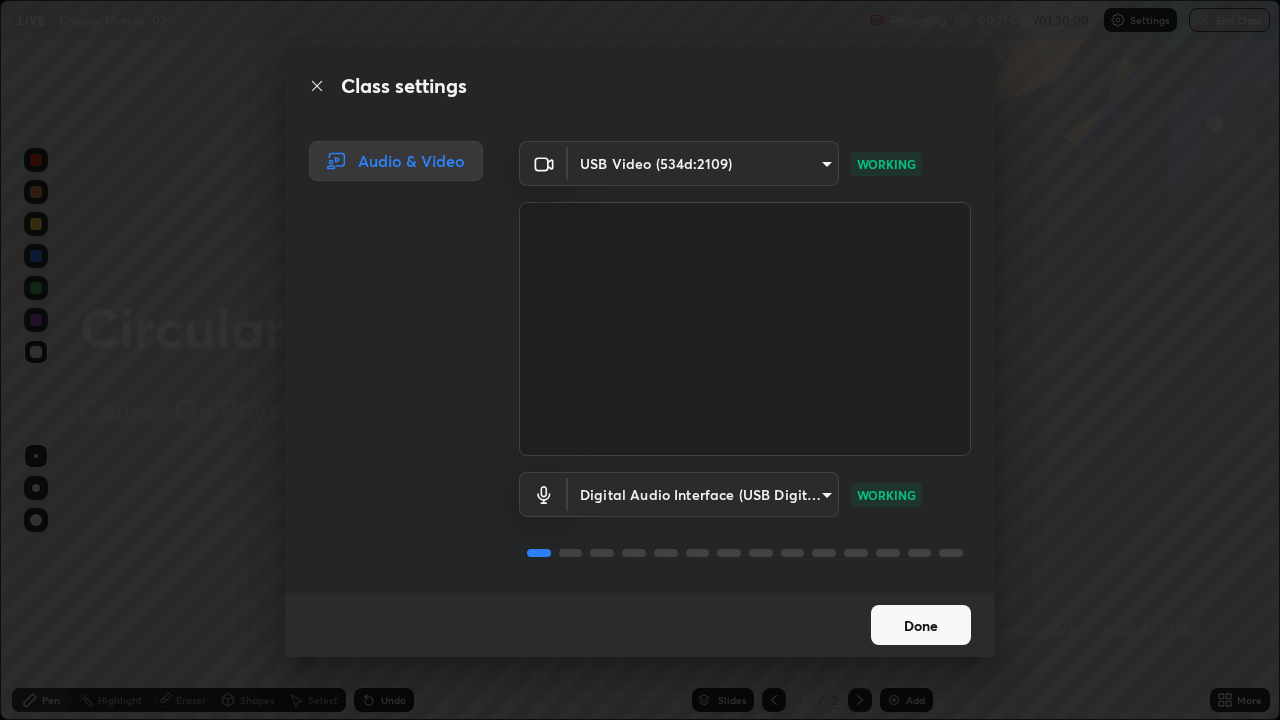 click on "Done" at bounding box center (921, 625) 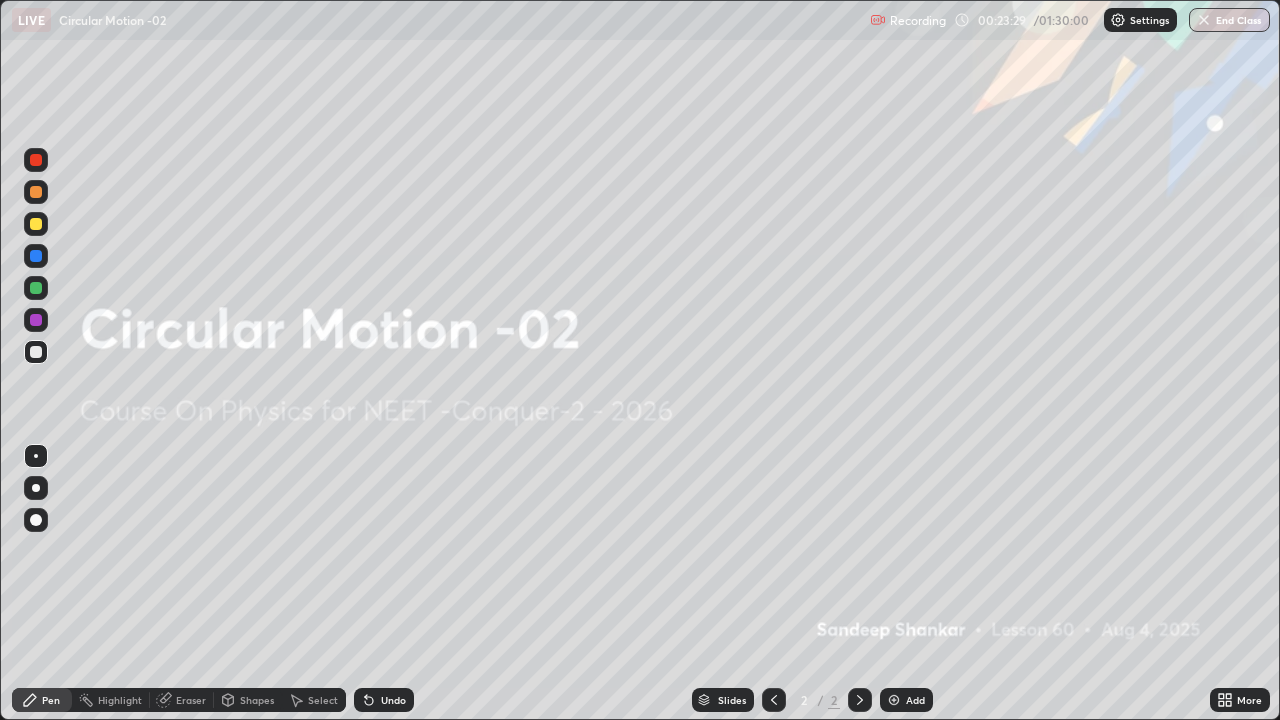 click on "Add" at bounding box center (906, 700) 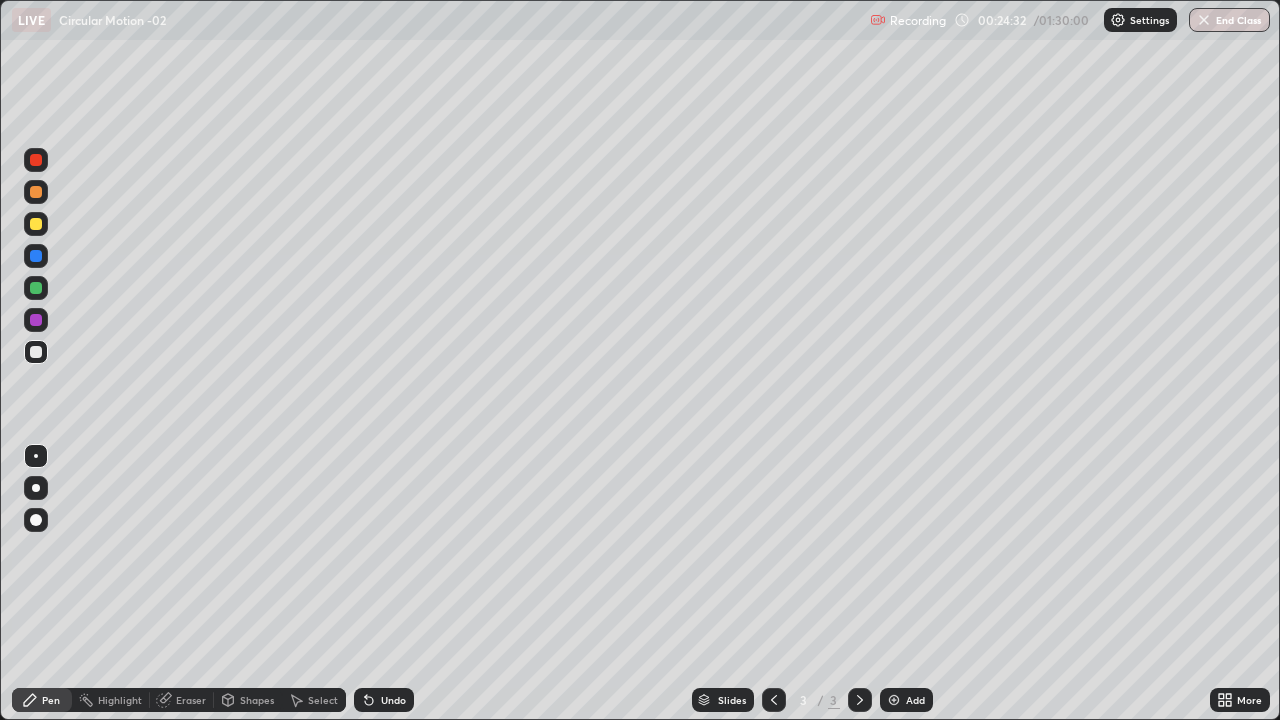 click at bounding box center [36, 352] 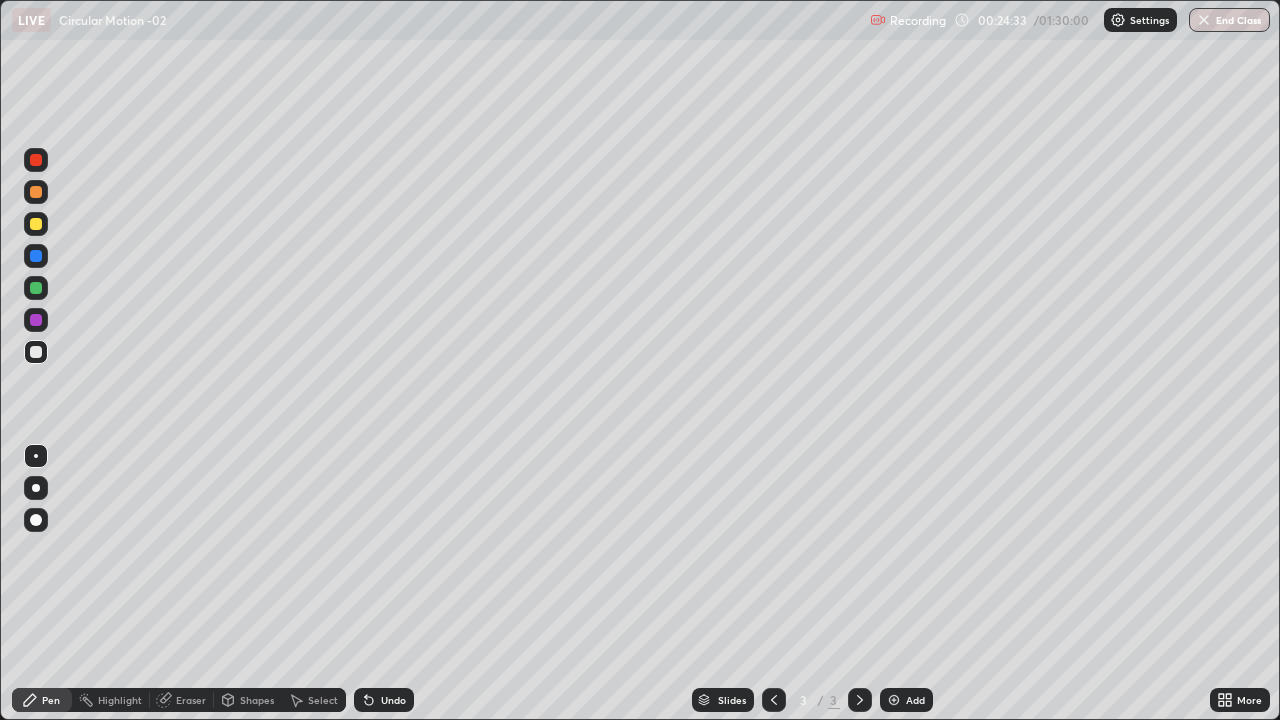 click at bounding box center (36, 224) 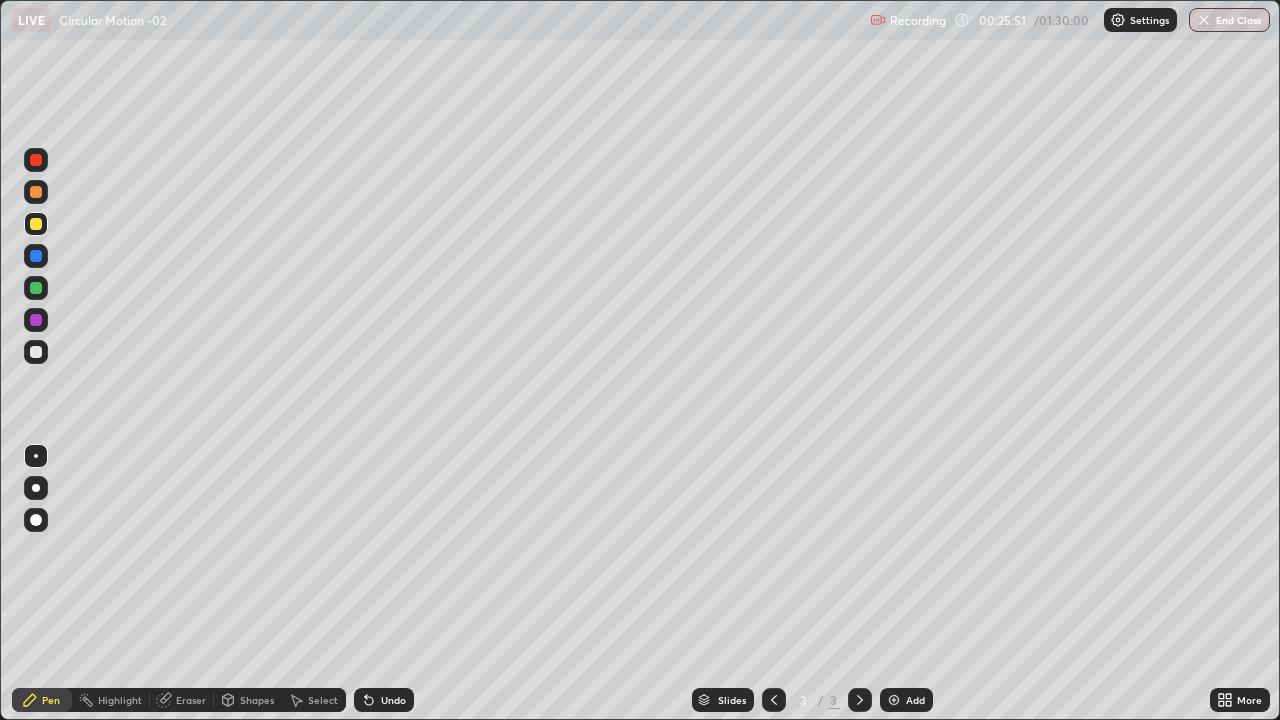click at bounding box center (36, 320) 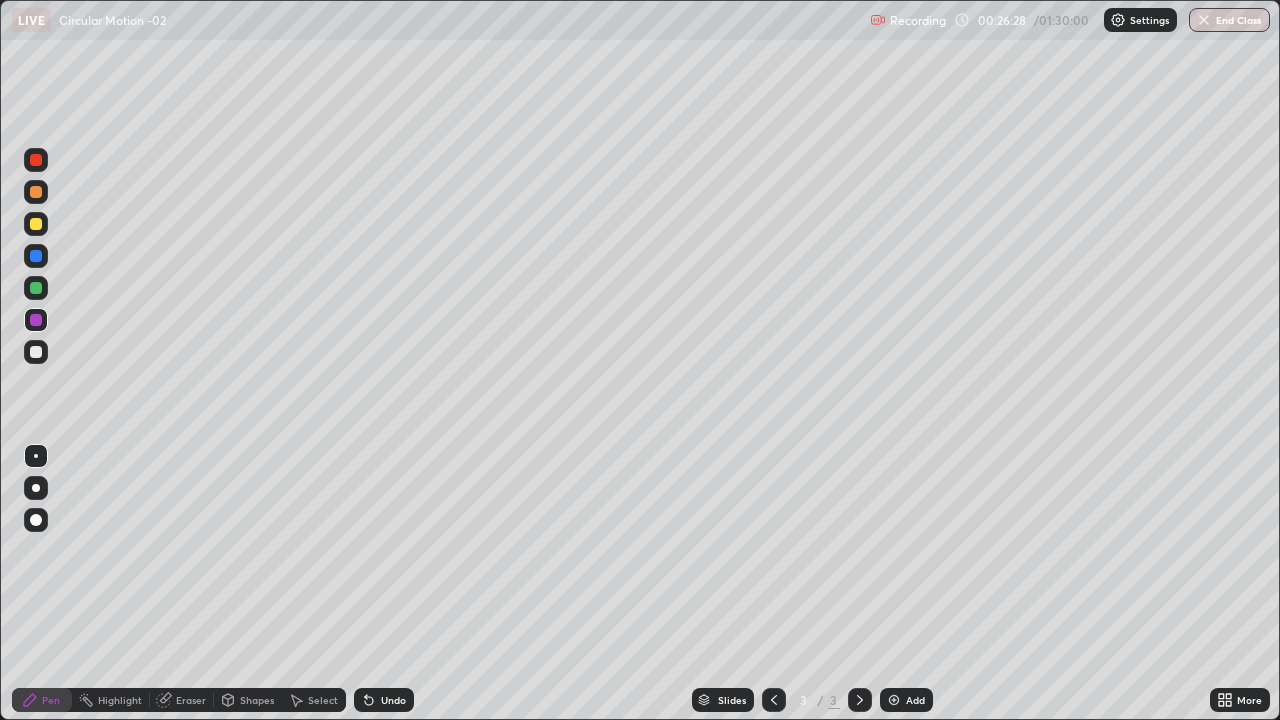 click at bounding box center [36, 352] 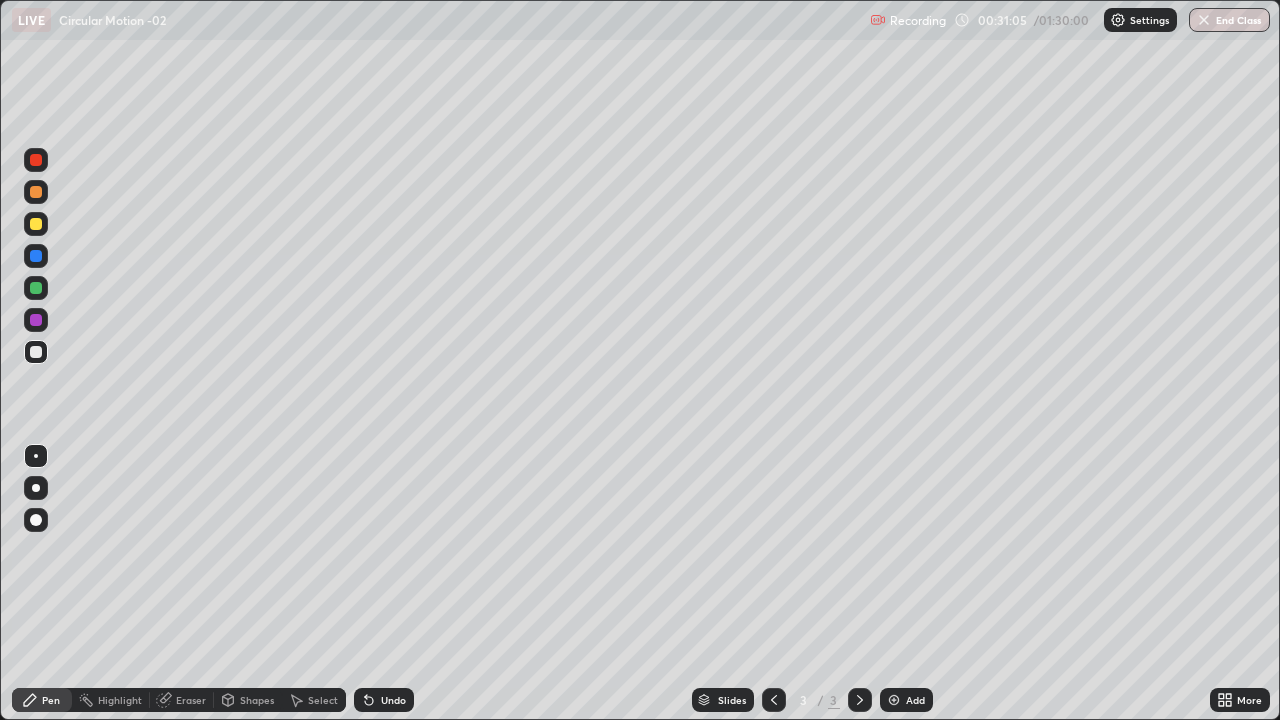 click on "Shapes" at bounding box center (248, 700) 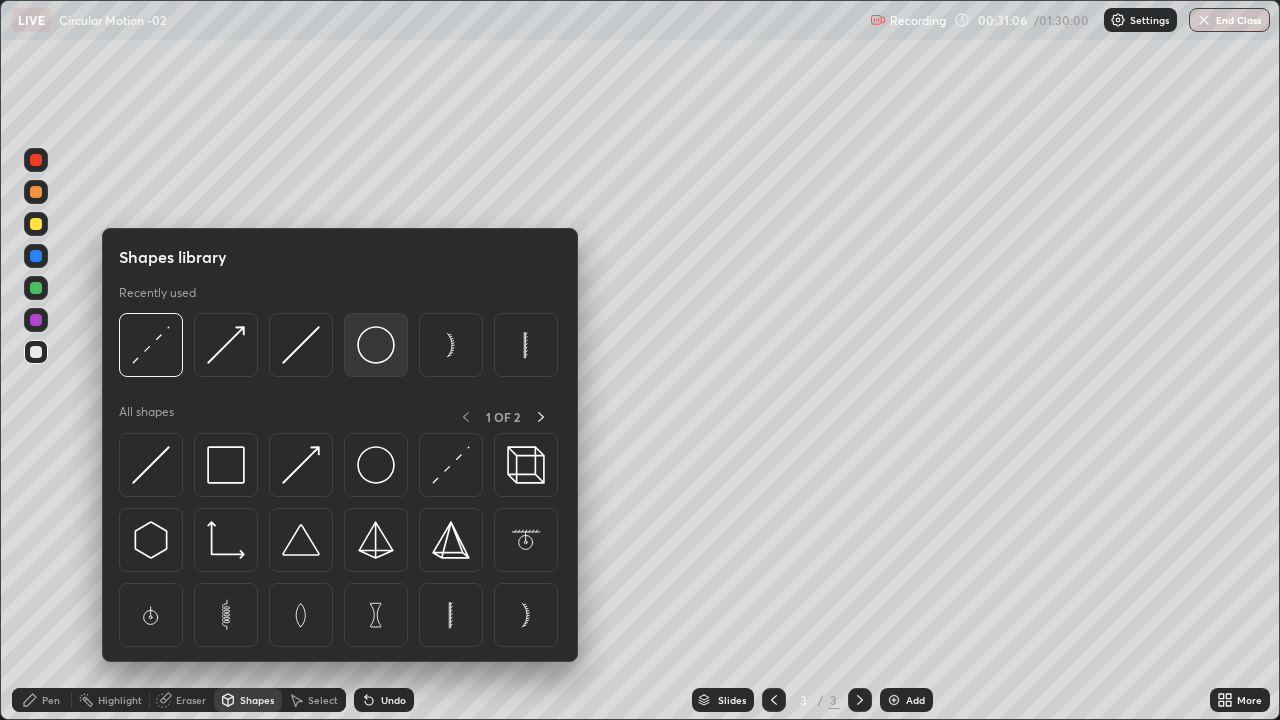 click at bounding box center (376, 345) 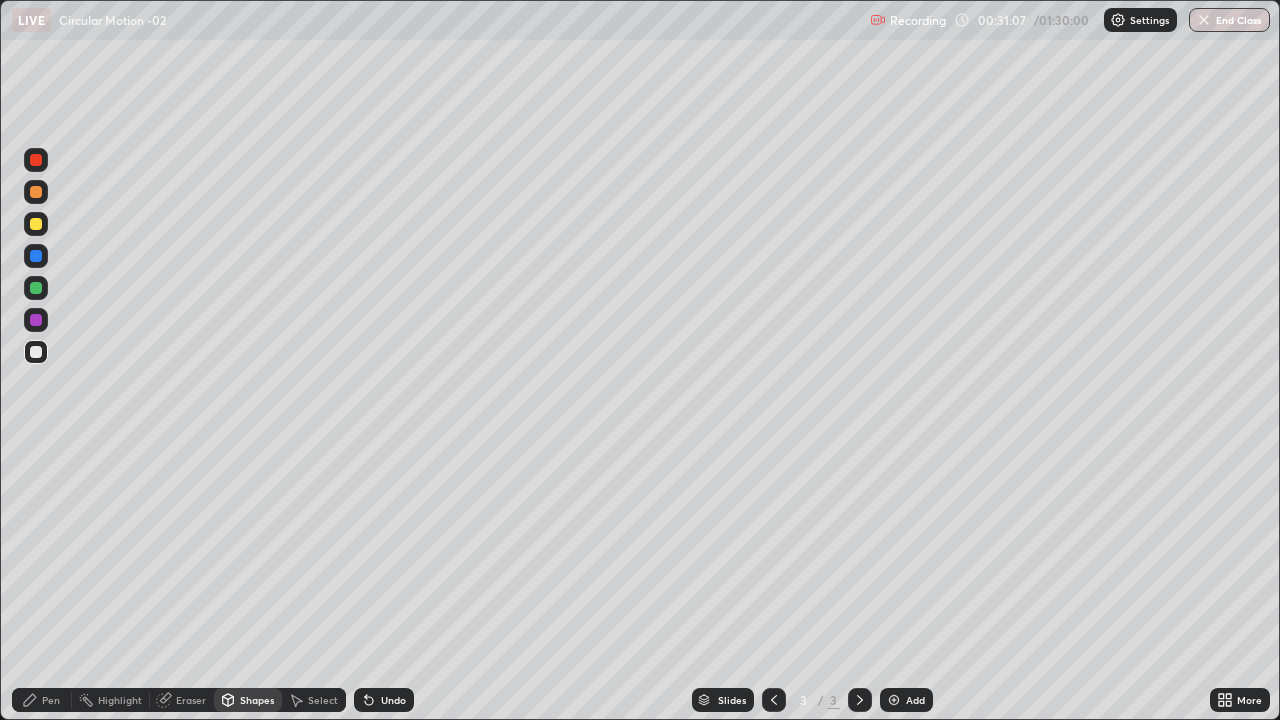 click at bounding box center (36, 224) 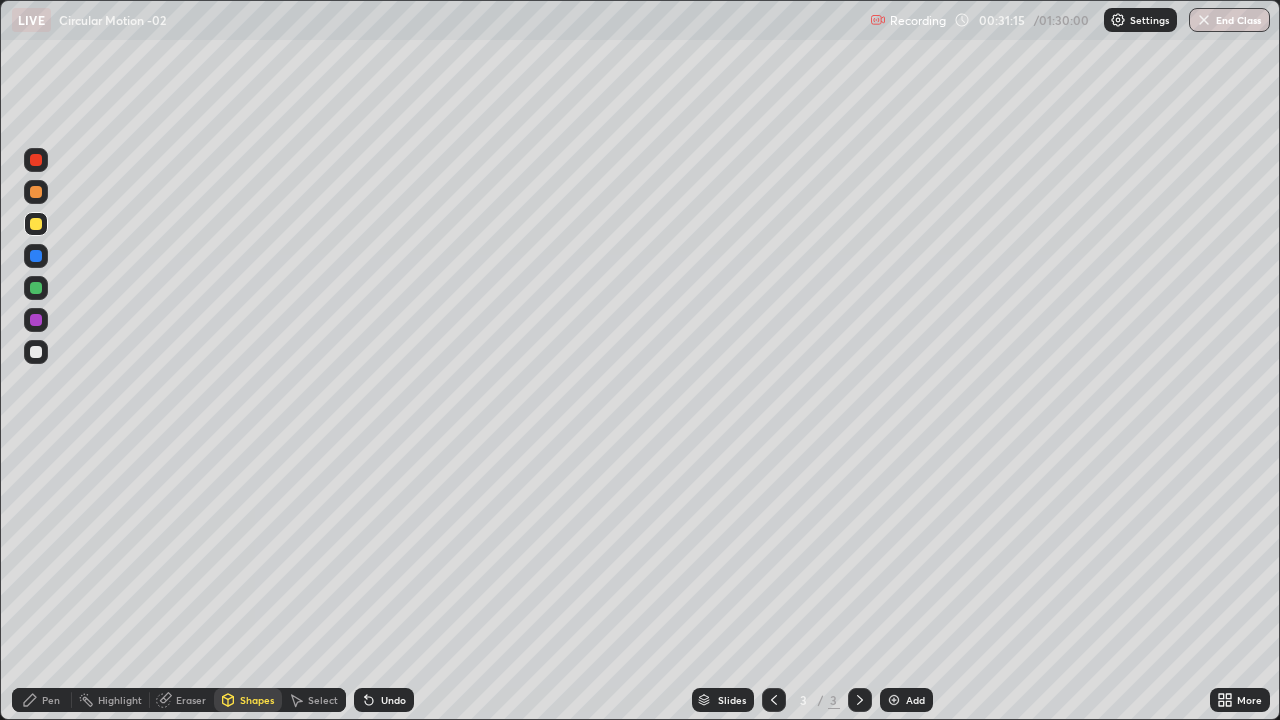 click on "Shapes" at bounding box center [248, 700] 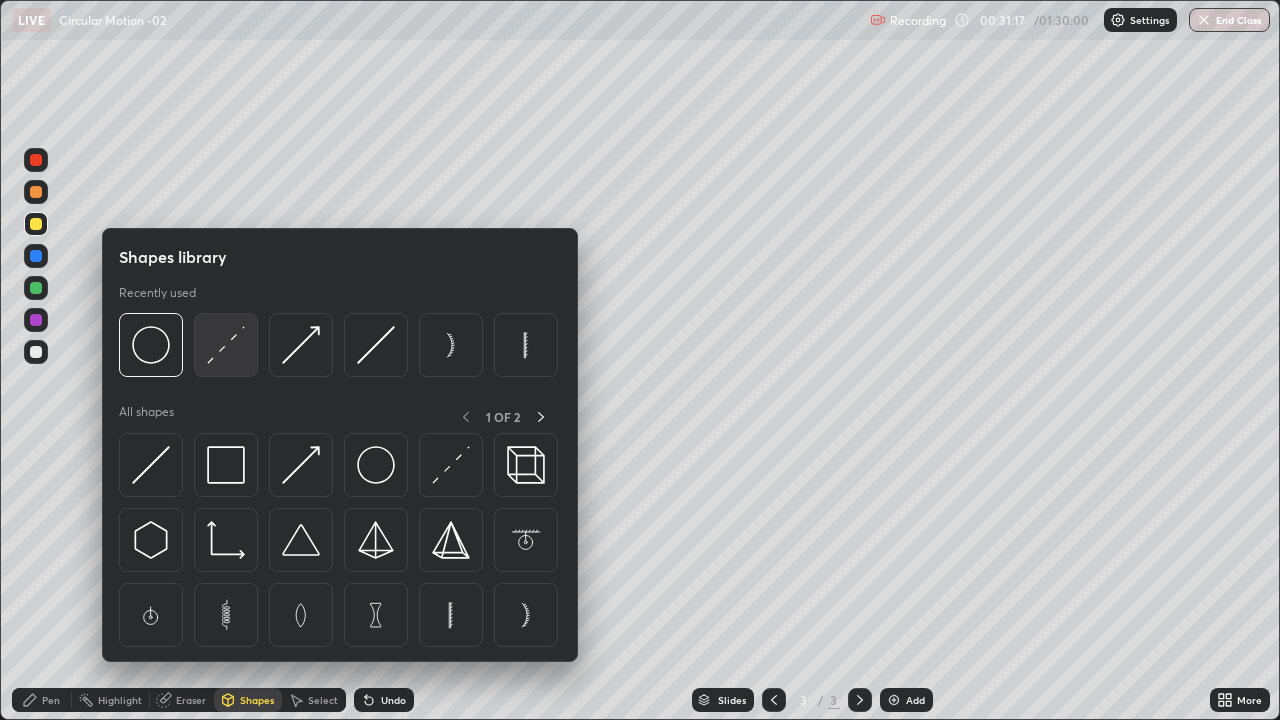 click at bounding box center [226, 345] 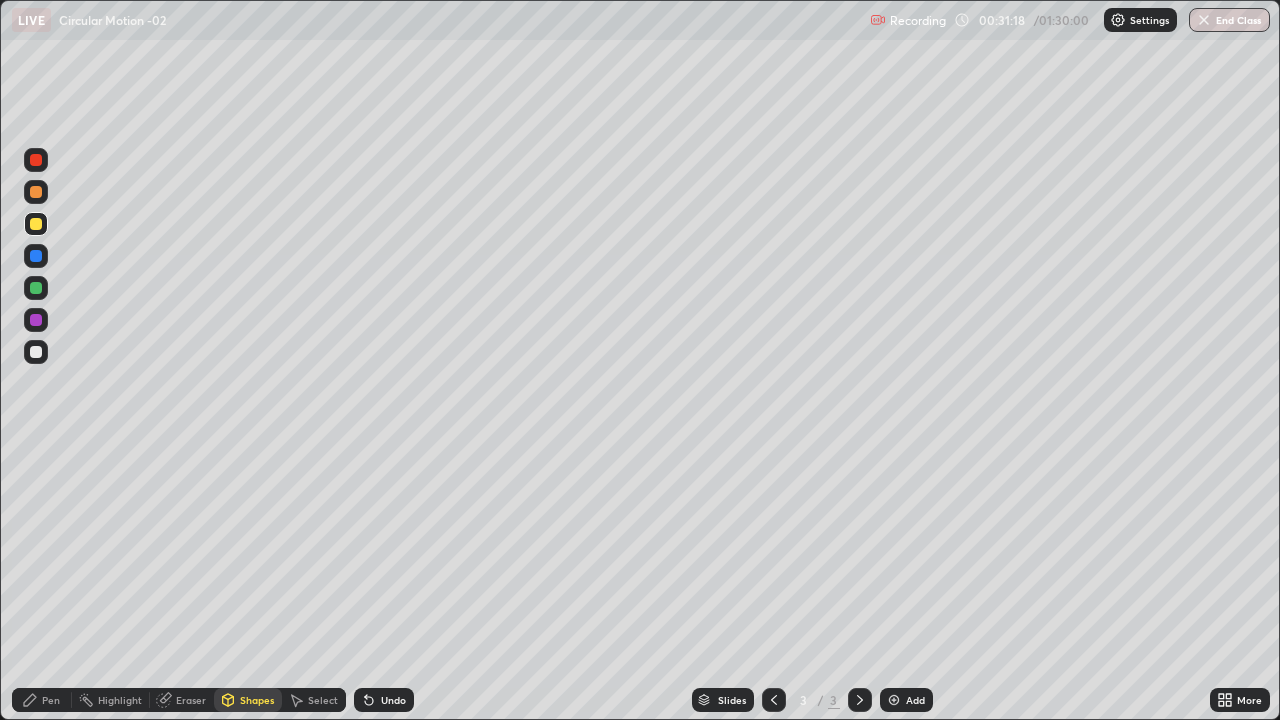 click at bounding box center (36, 256) 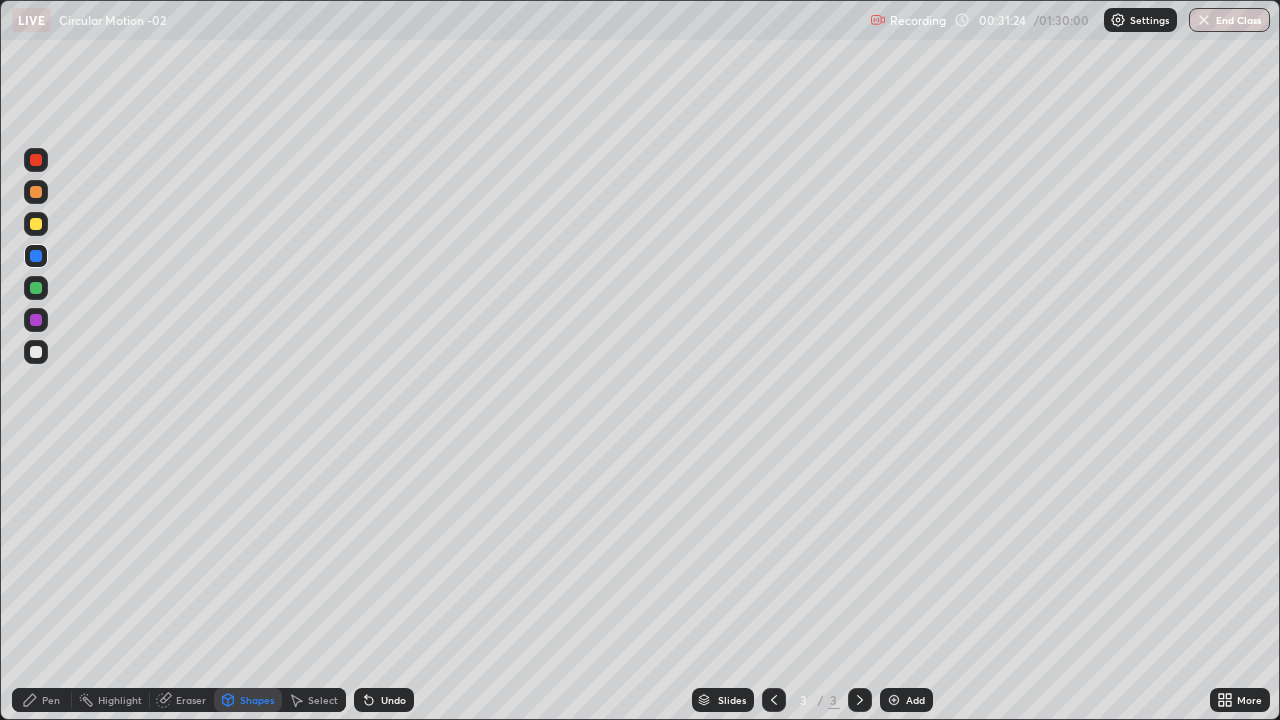 click on "Pen" at bounding box center [51, 700] 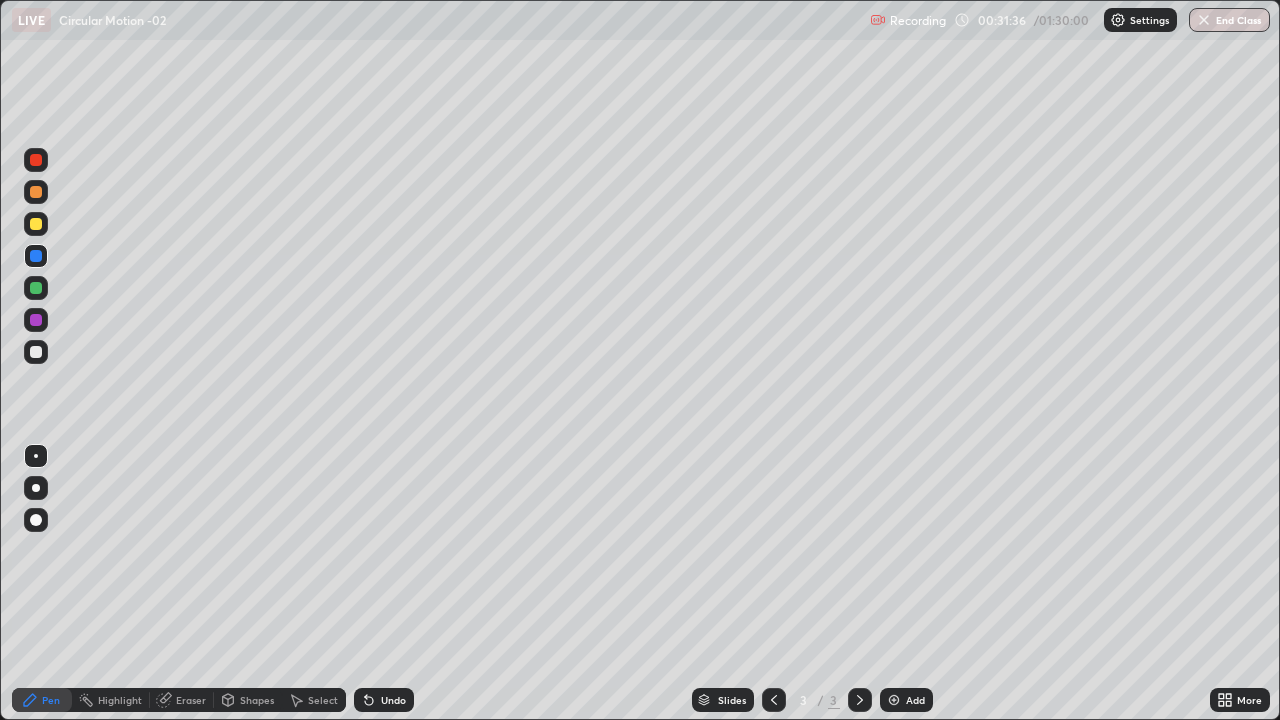 click on "Shapes" at bounding box center [257, 700] 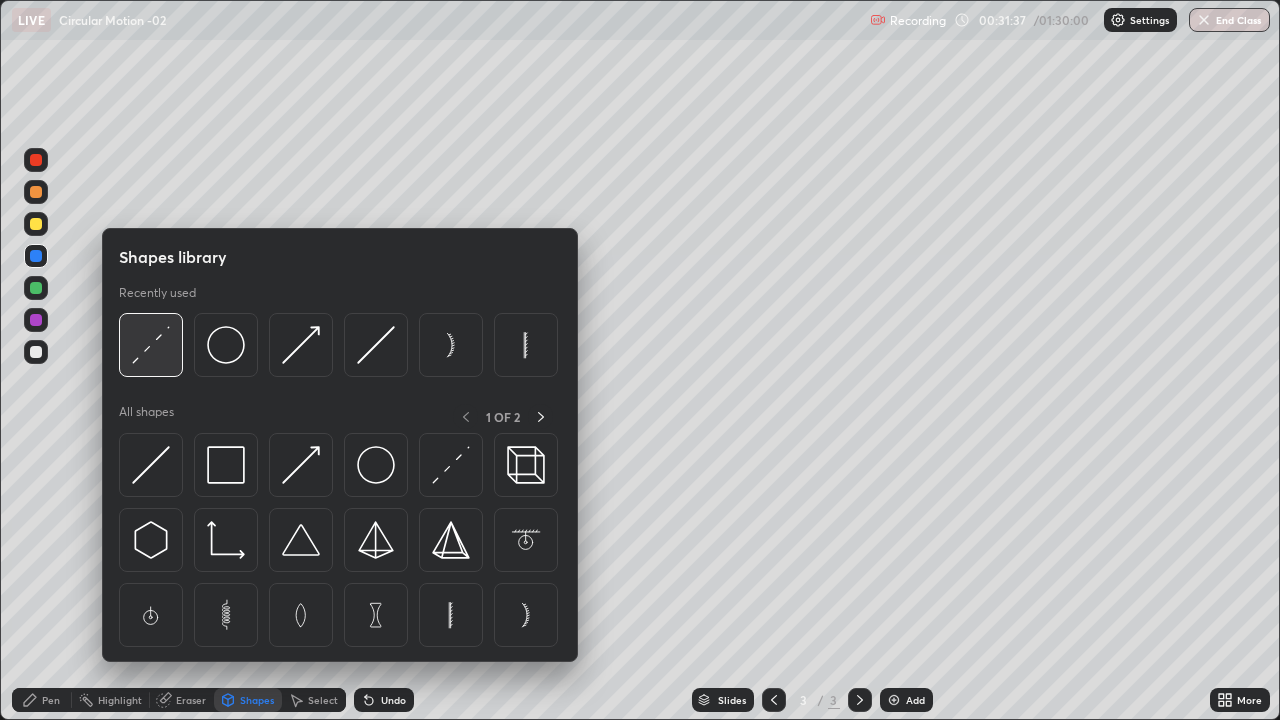 click at bounding box center [151, 345] 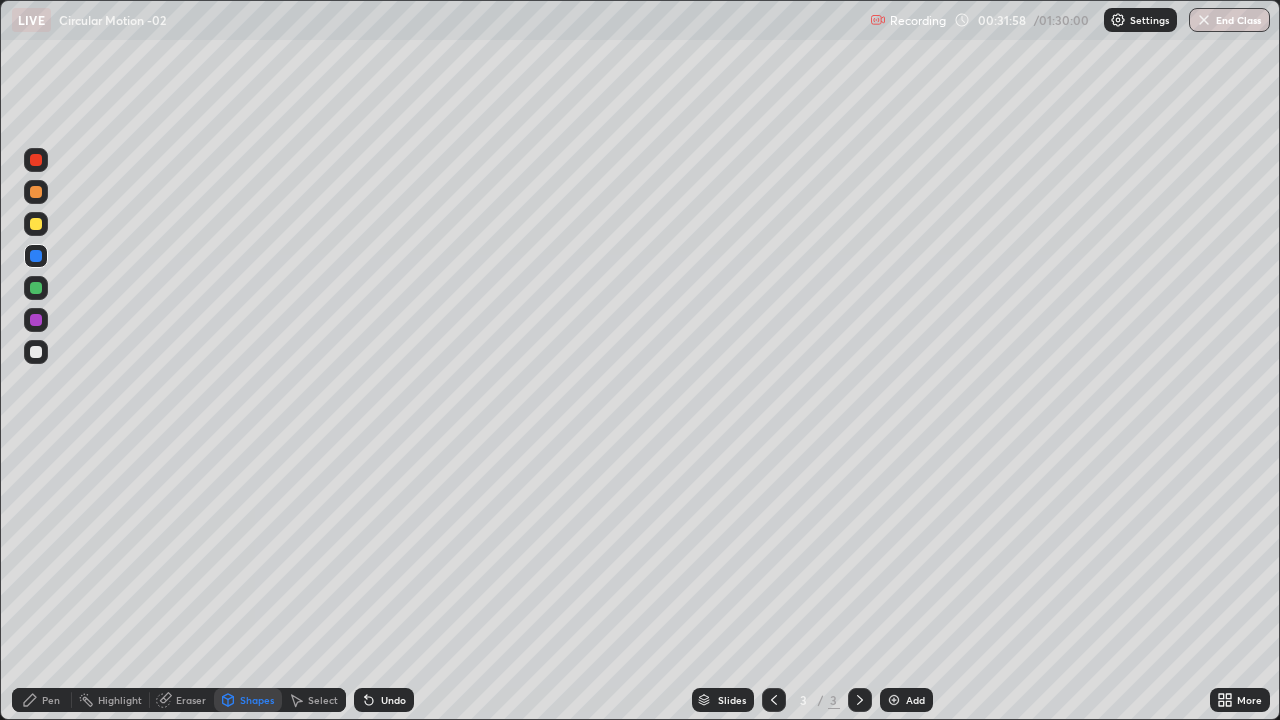 click on "Pen" at bounding box center [51, 700] 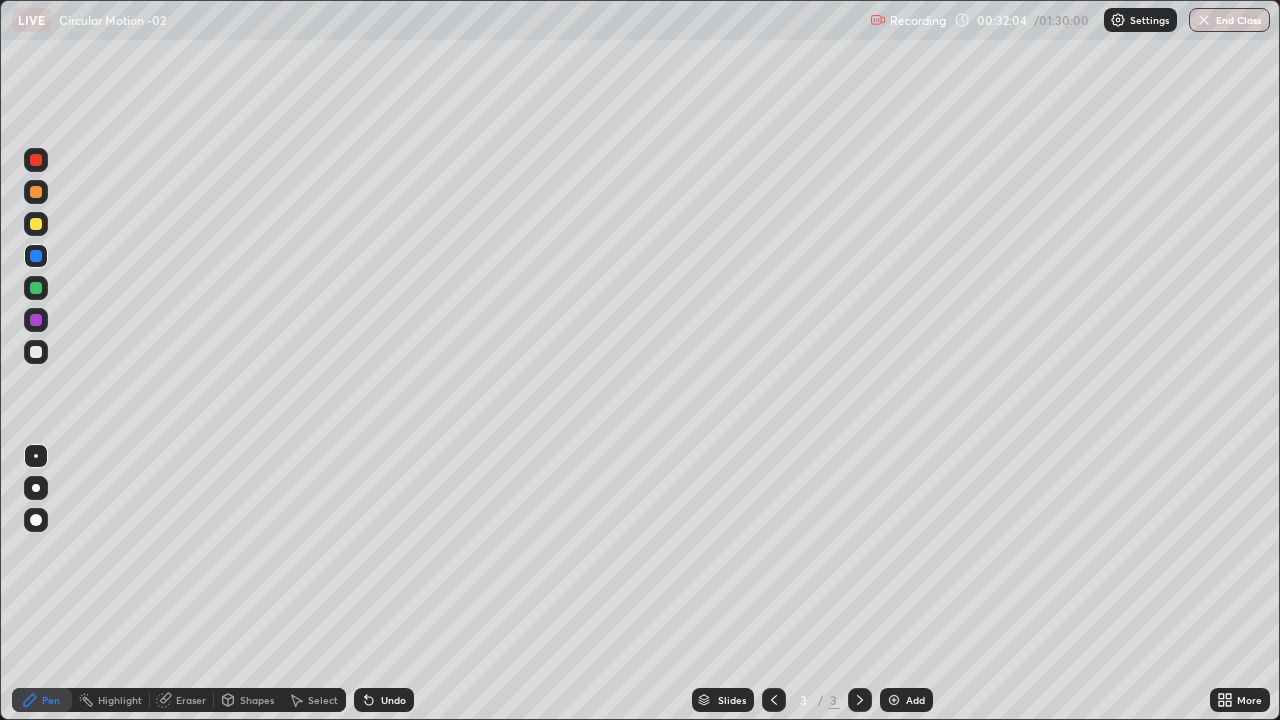 click on "Shapes" at bounding box center [257, 700] 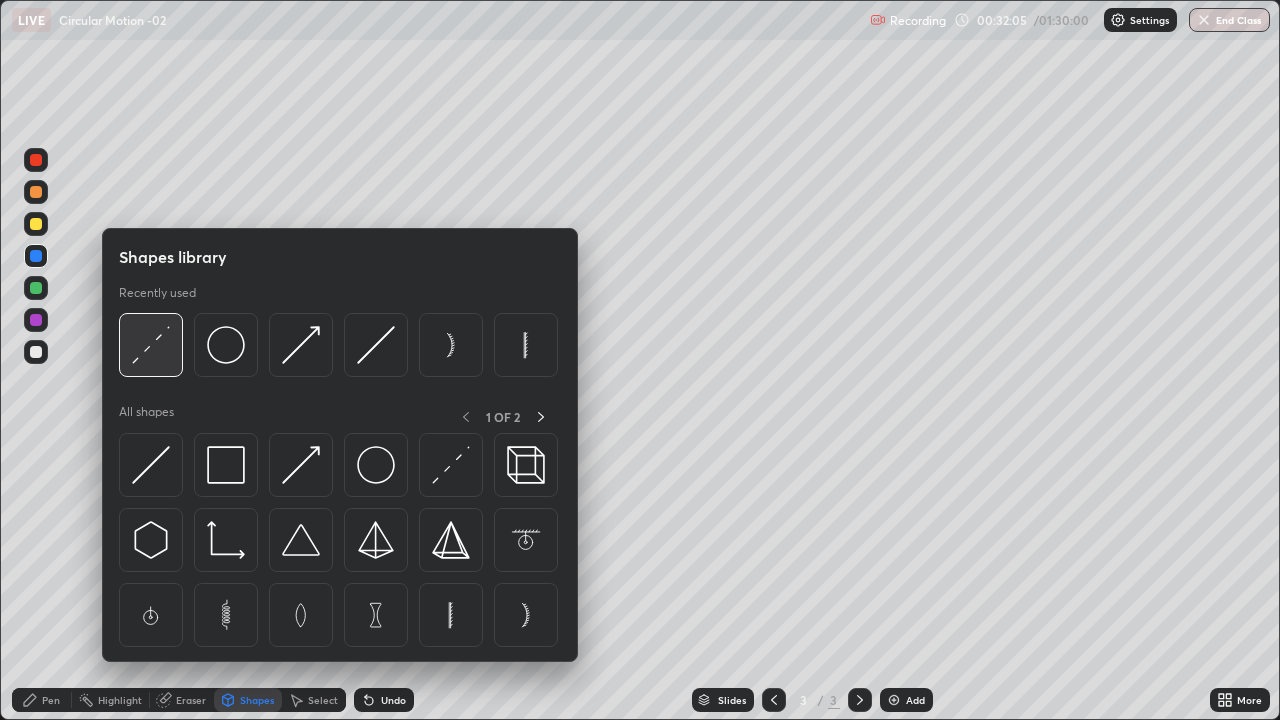 click at bounding box center (151, 345) 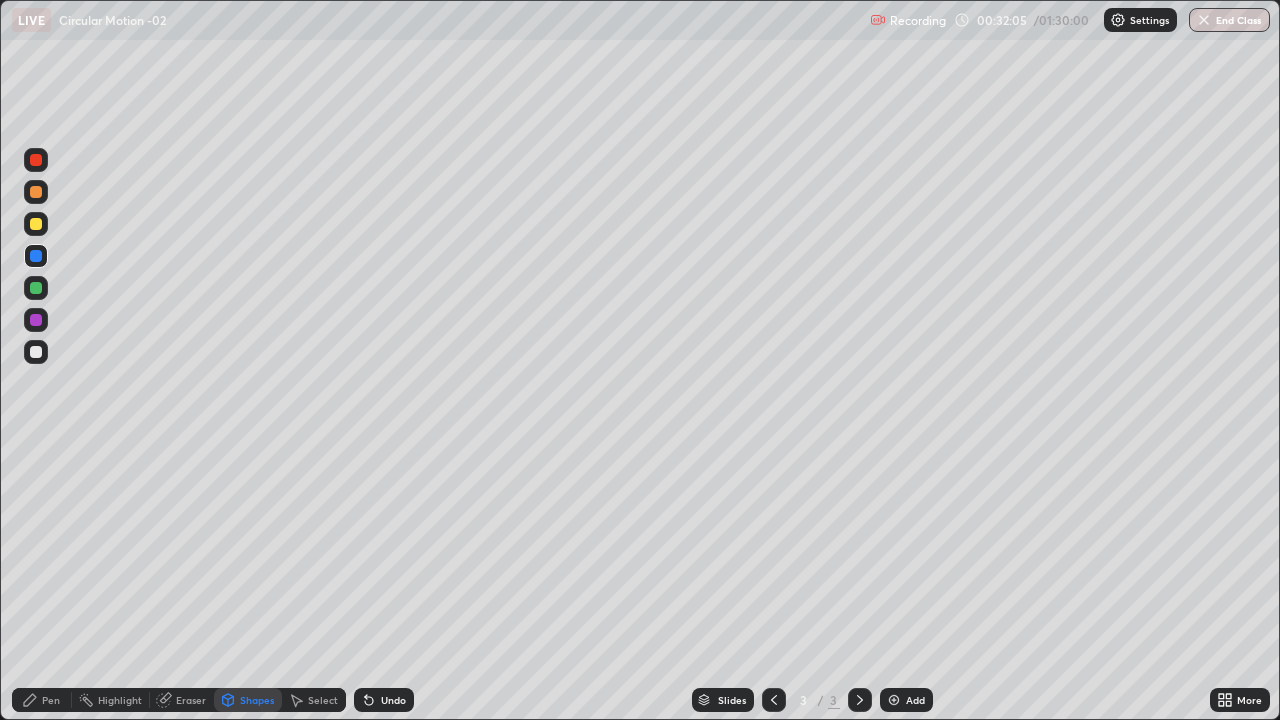 click at bounding box center [36, 352] 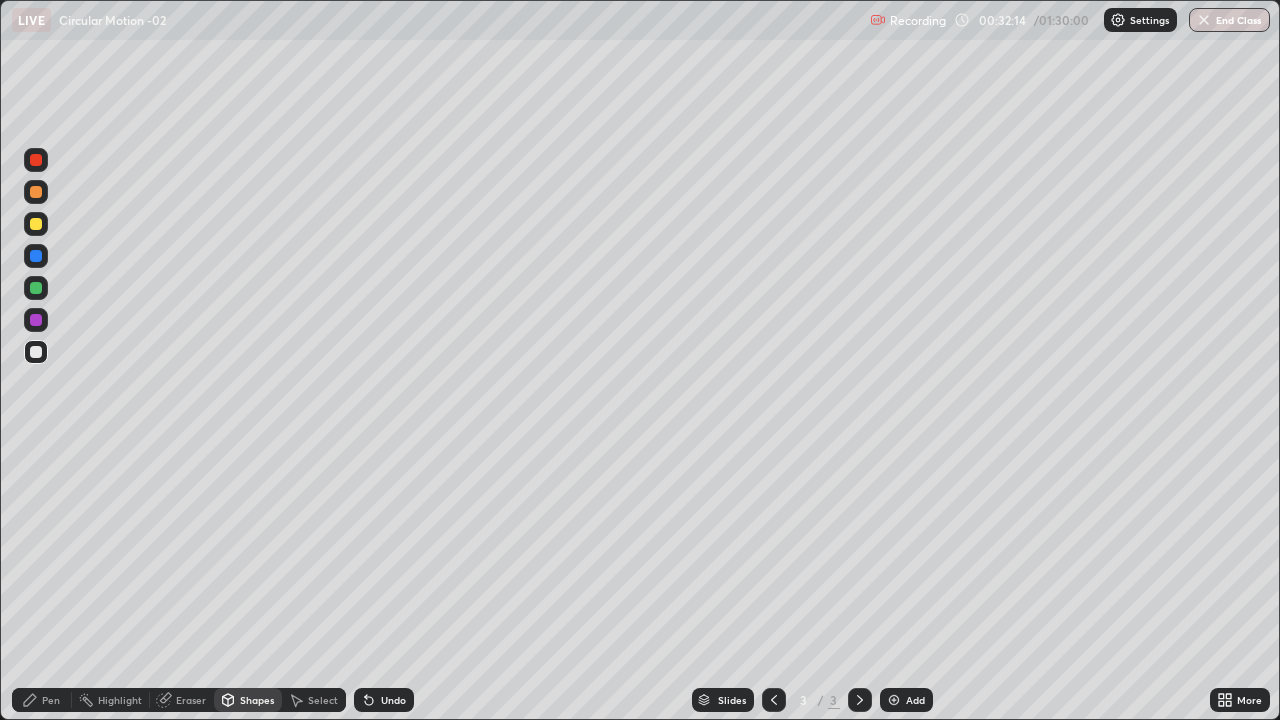 click on "Pen" at bounding box center (51, 700) 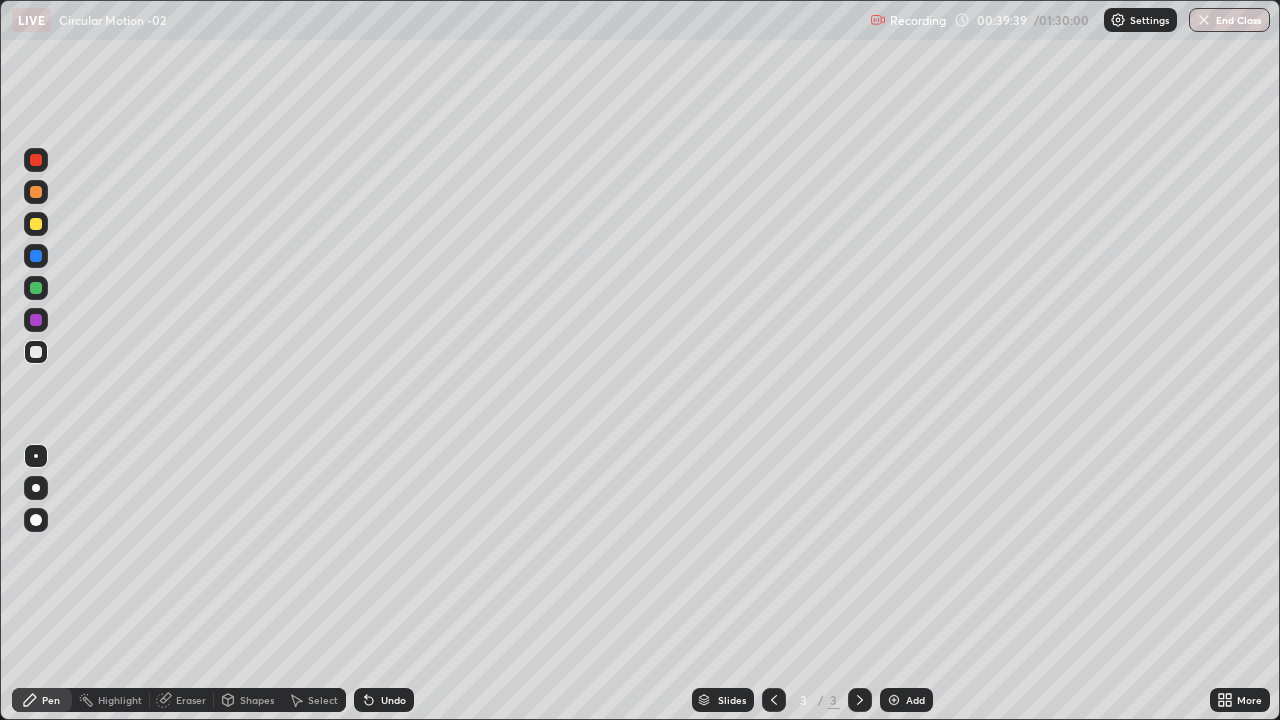 click on "Add" at bounding box center (915, 700) 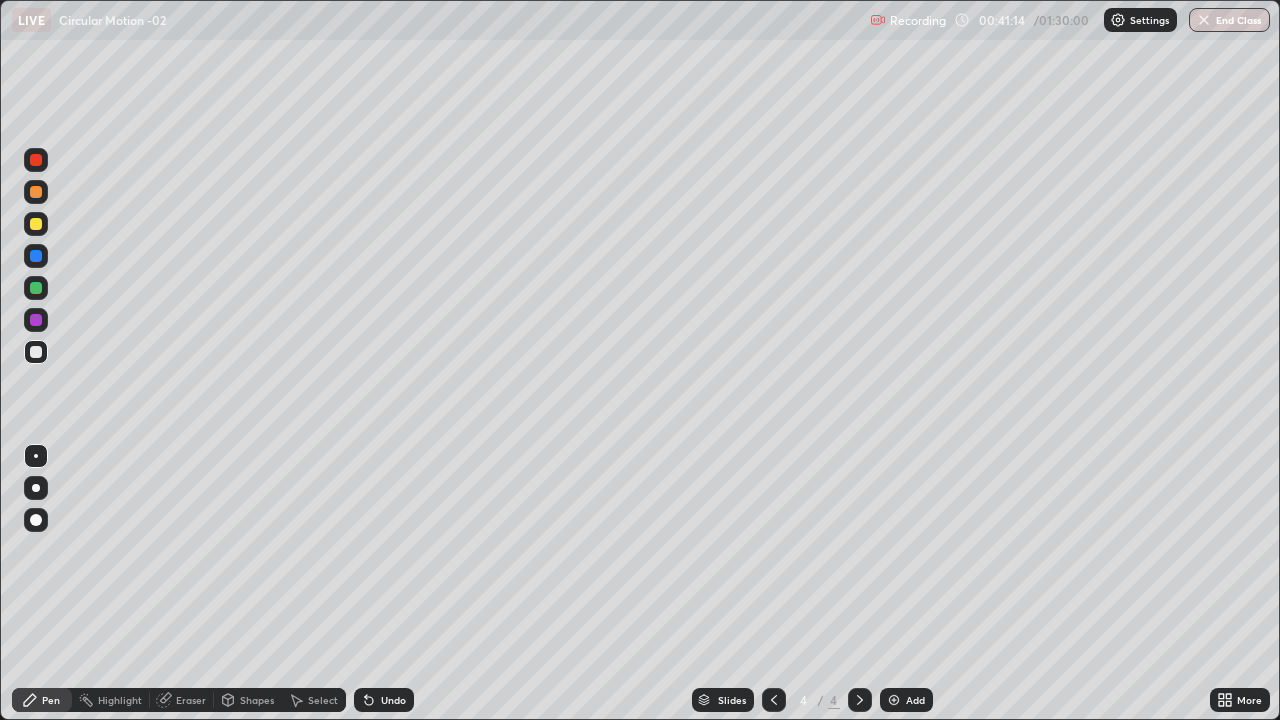 click at bounding box center [36, 224] 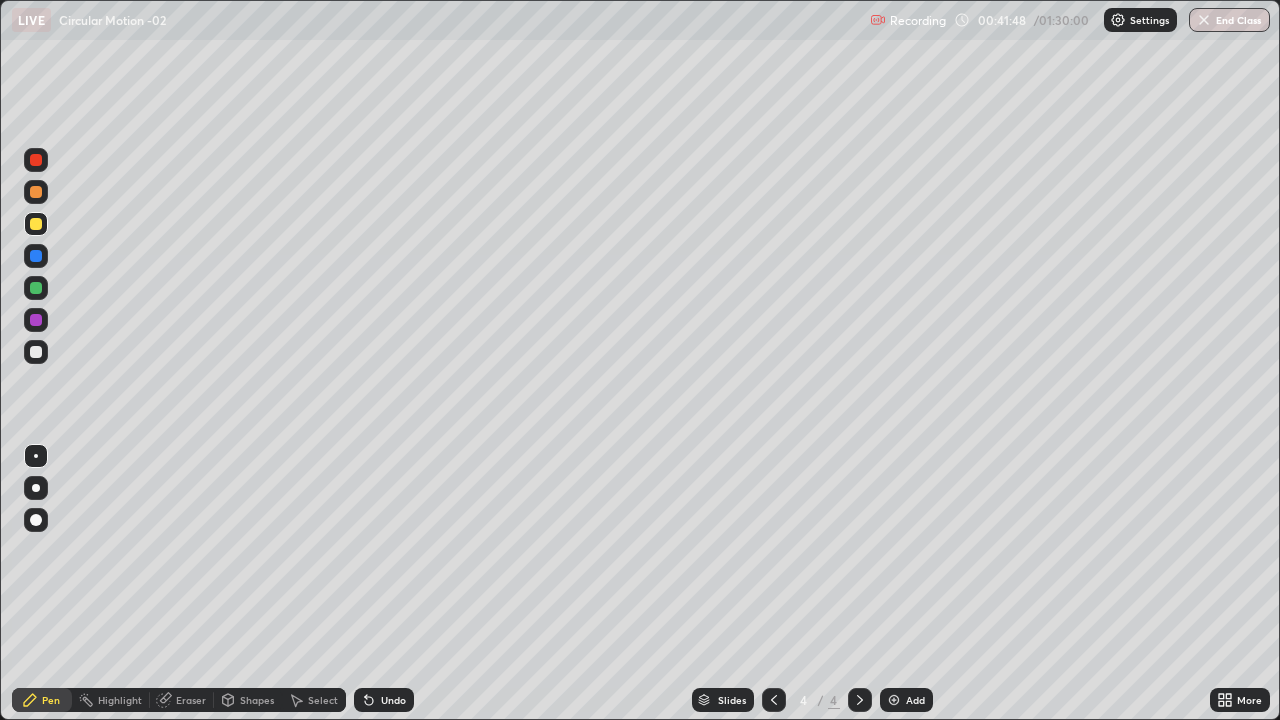 click 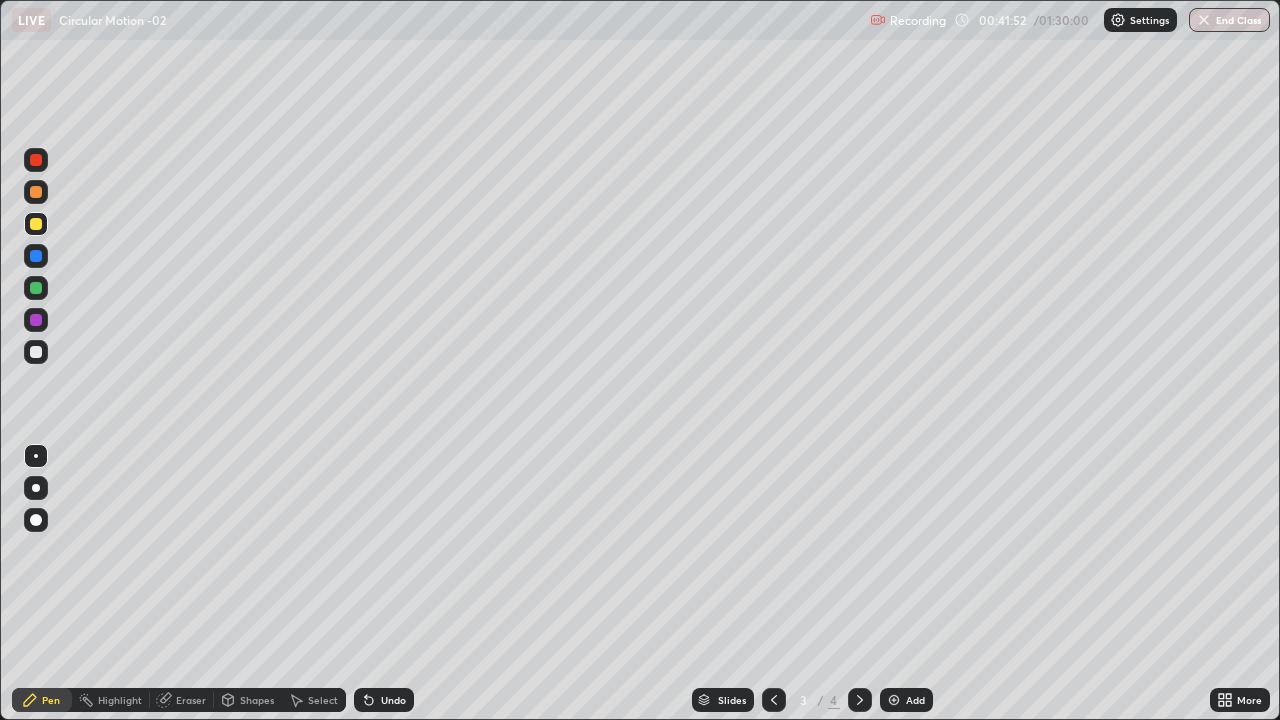 click 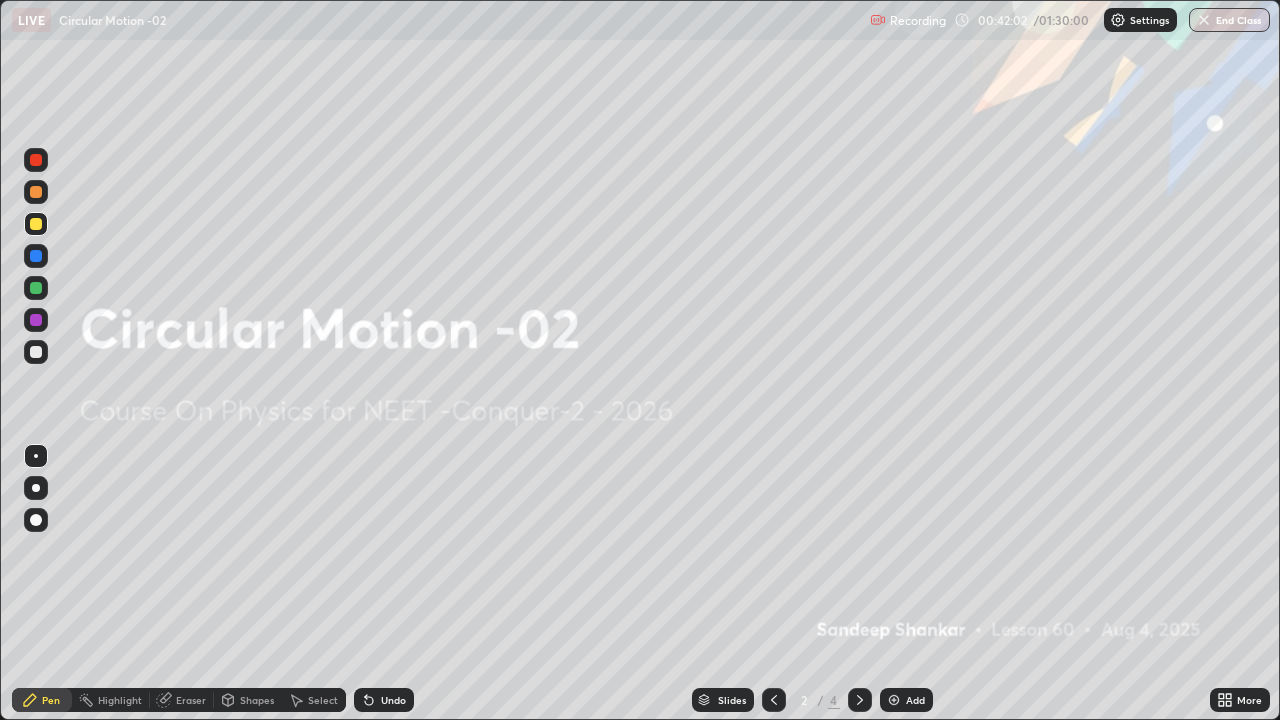 click 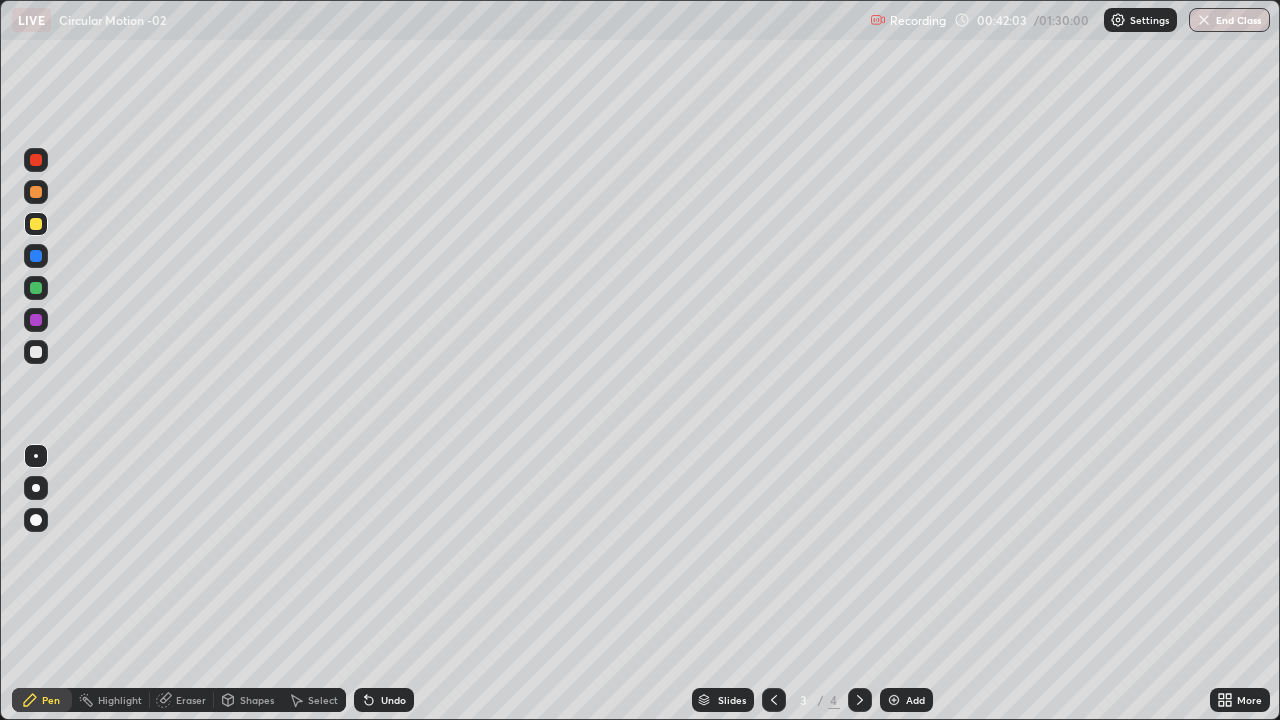 click 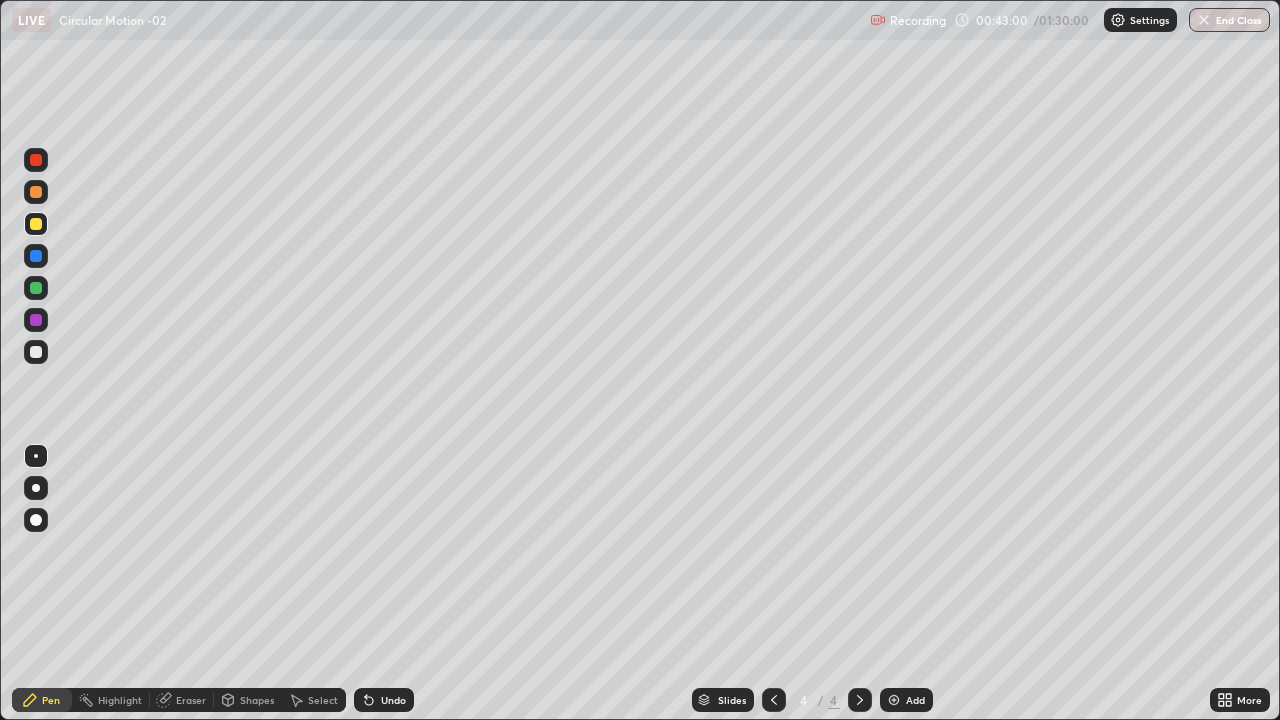 click 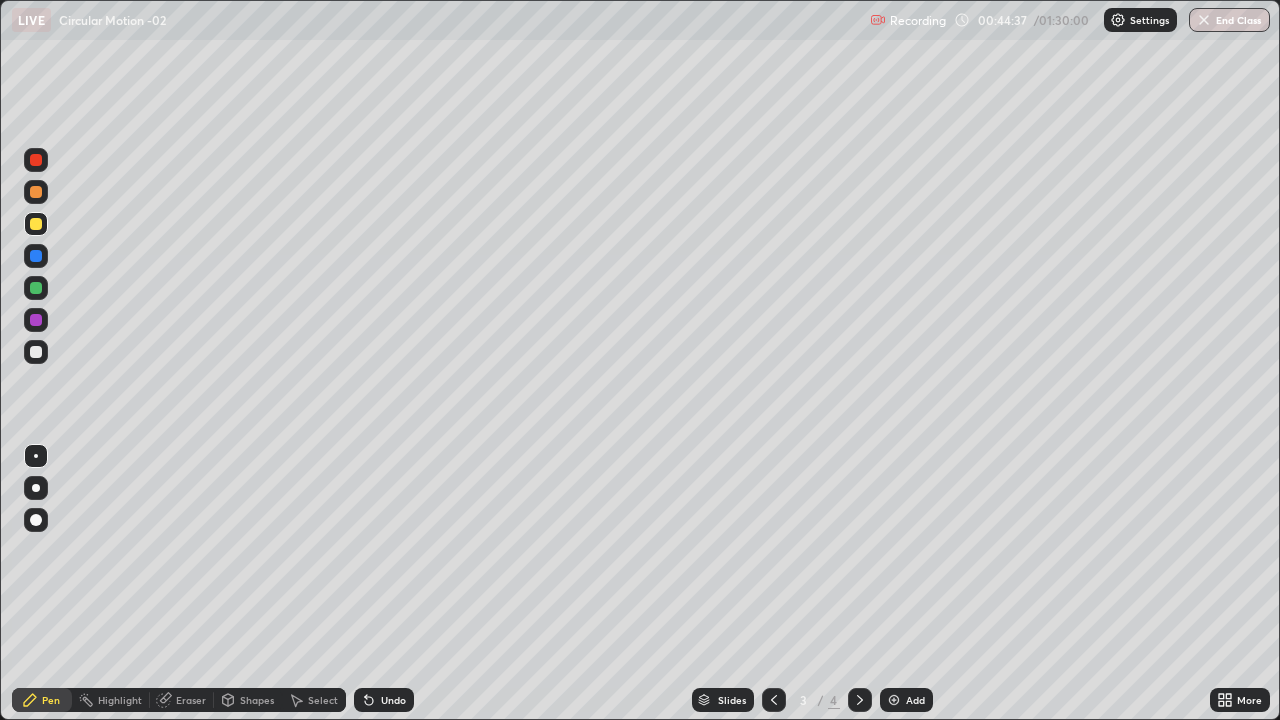 click 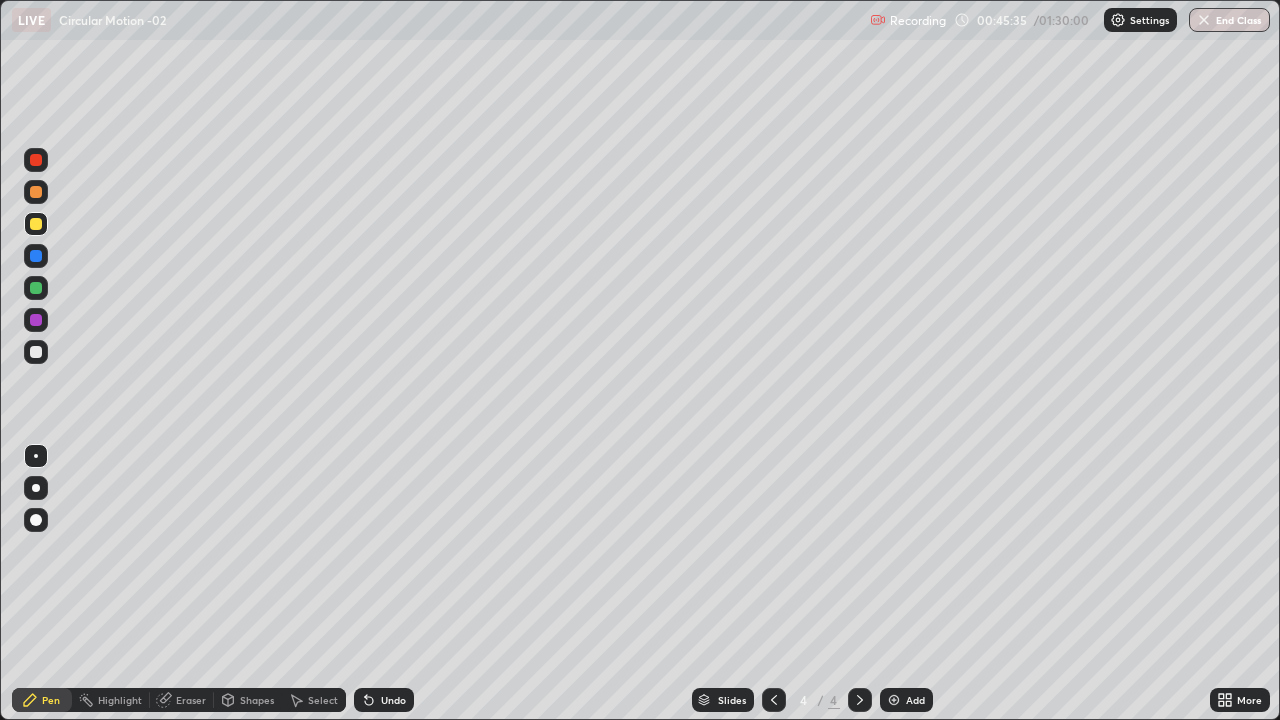 click on "Eraser" at bounding box center (182, 700) 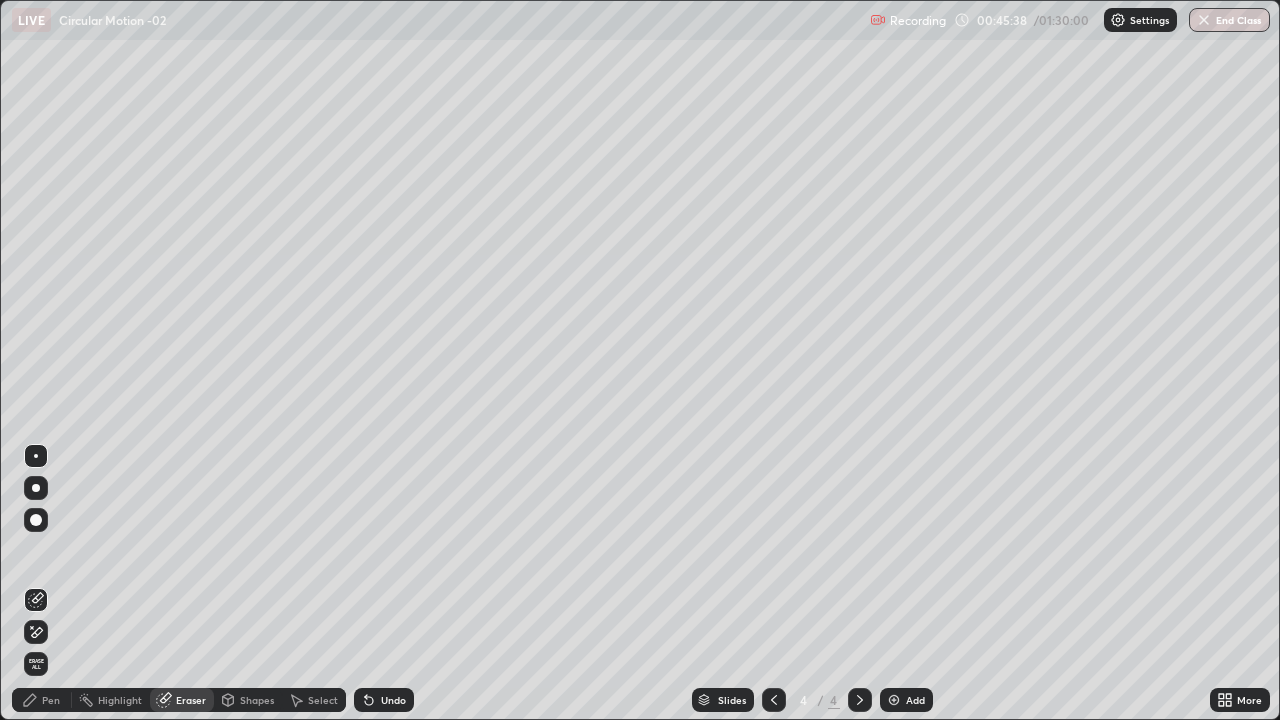 click on "Pen" at bounding box center [42, 700] 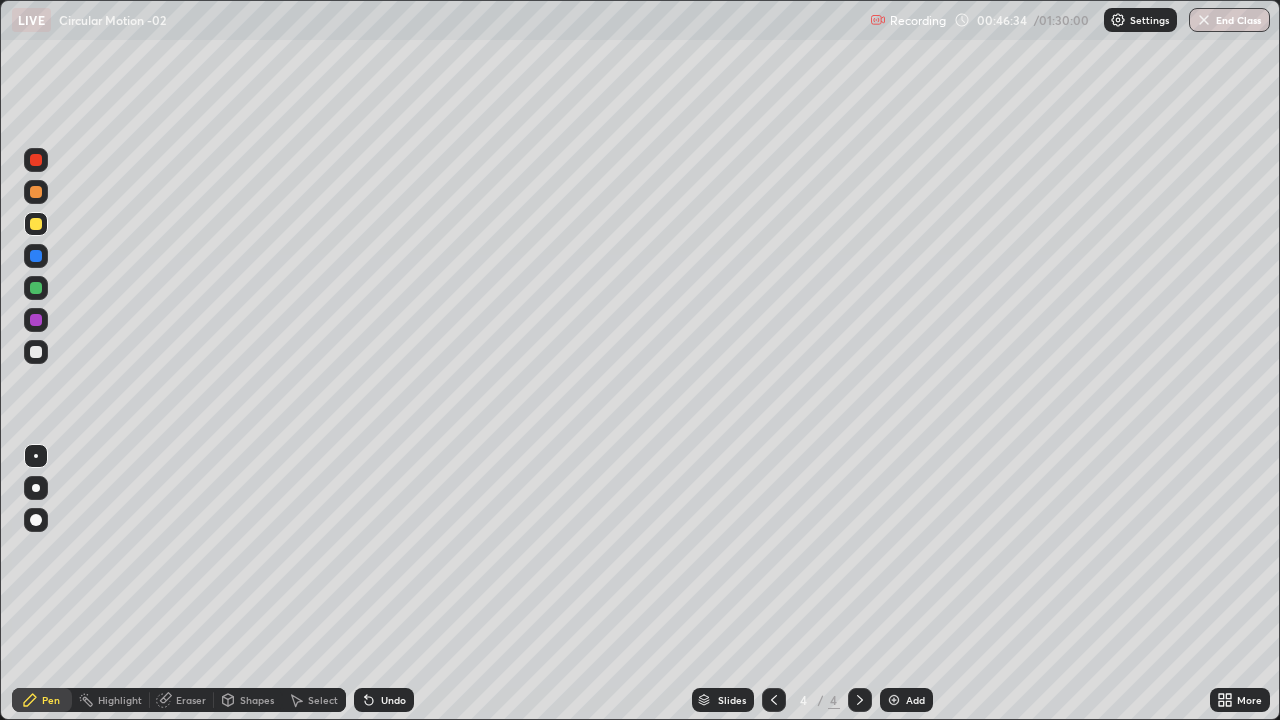 click 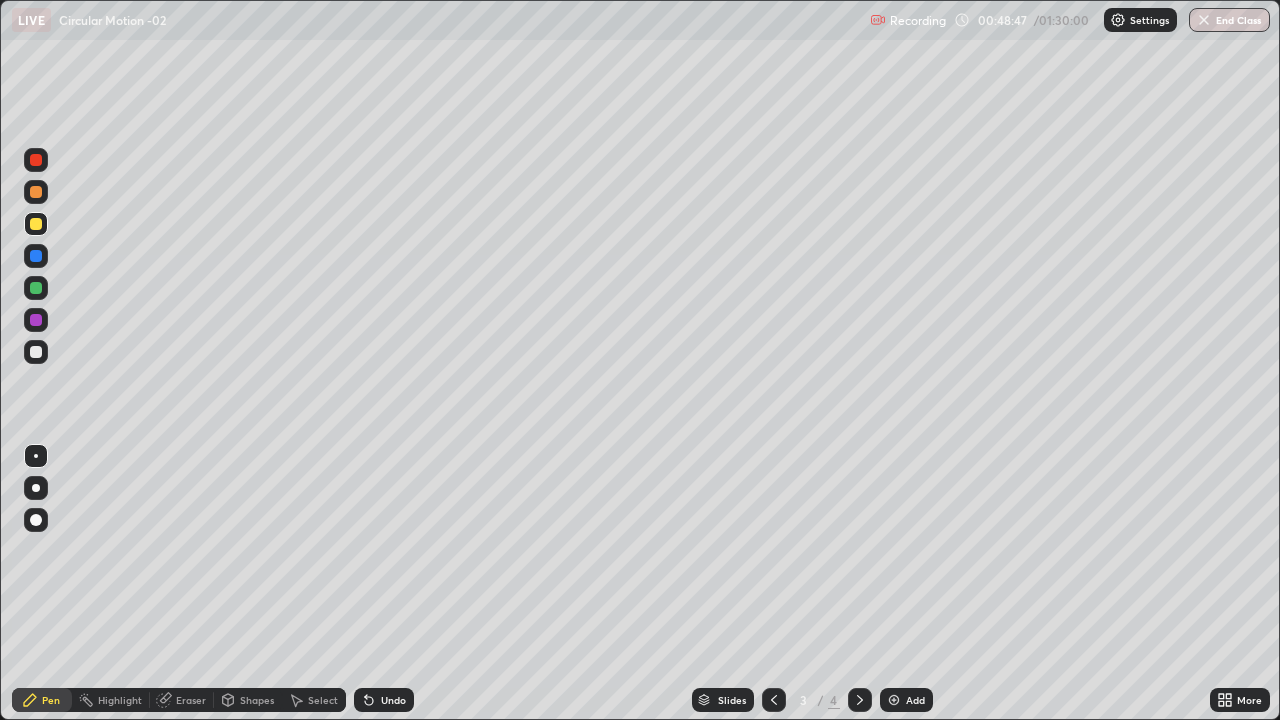 click 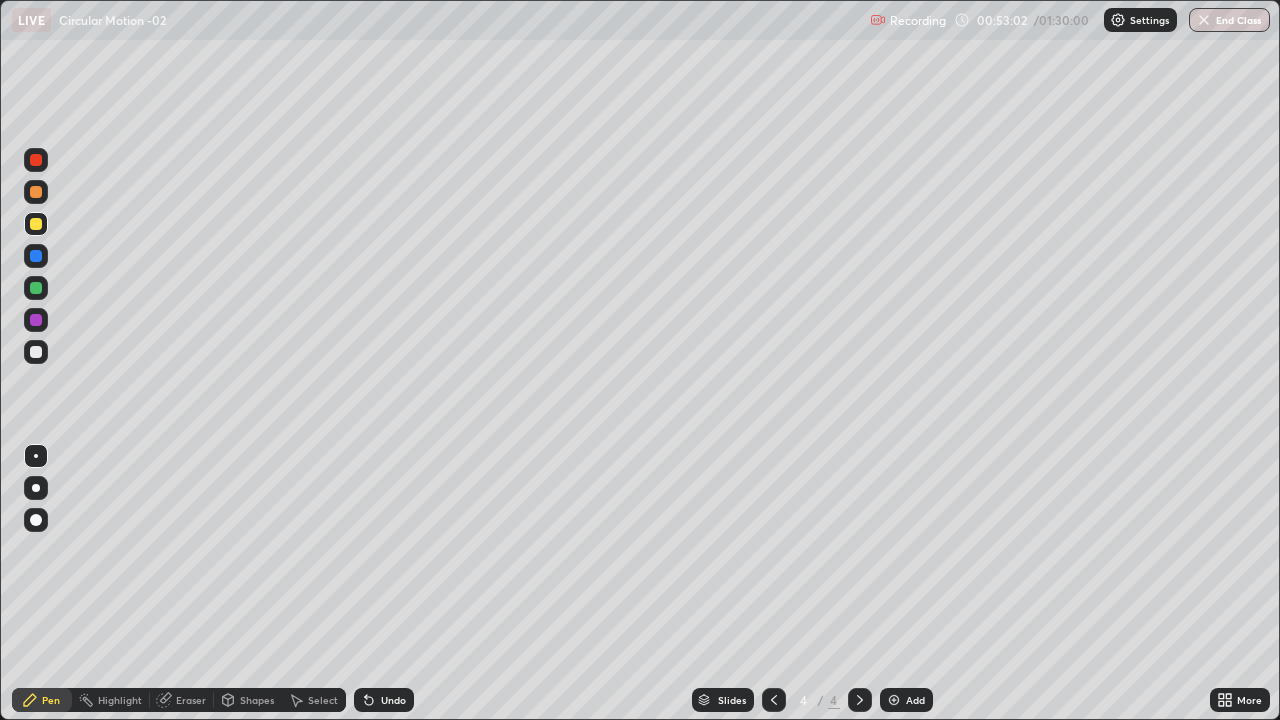 click on "Shapes" at bounding box center (257, 700) 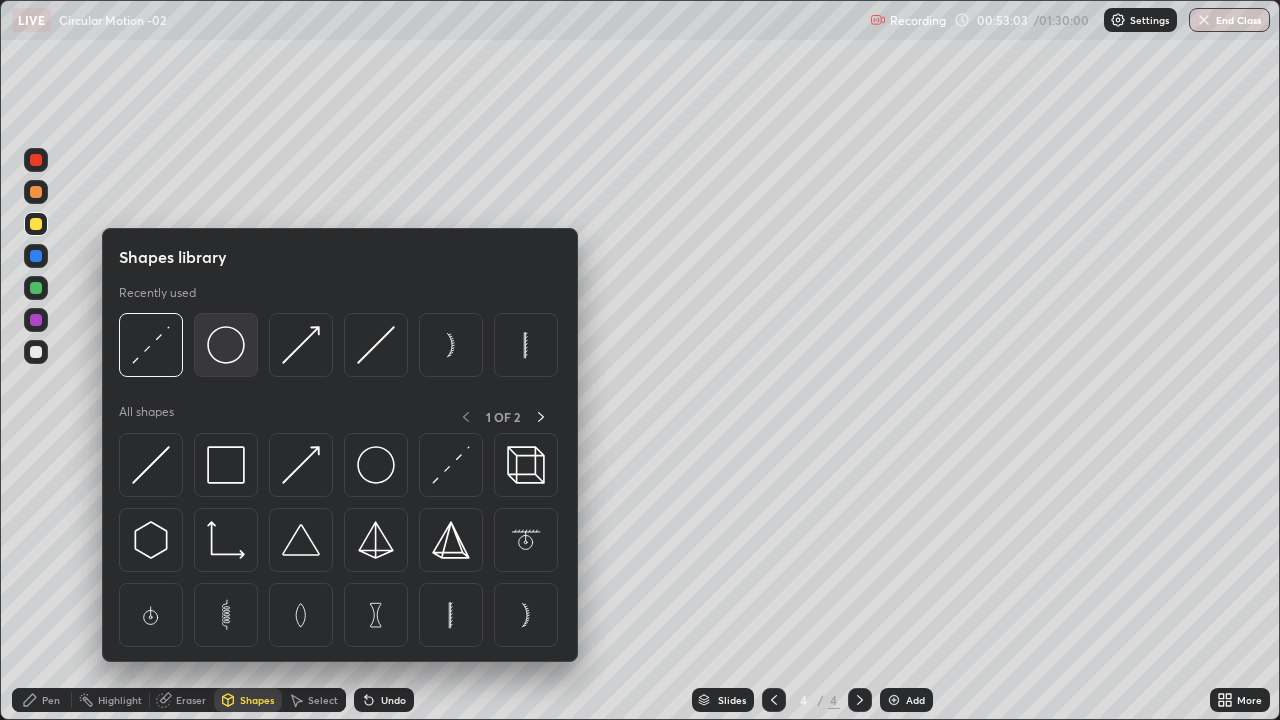 click at bounding box center (226, 345) 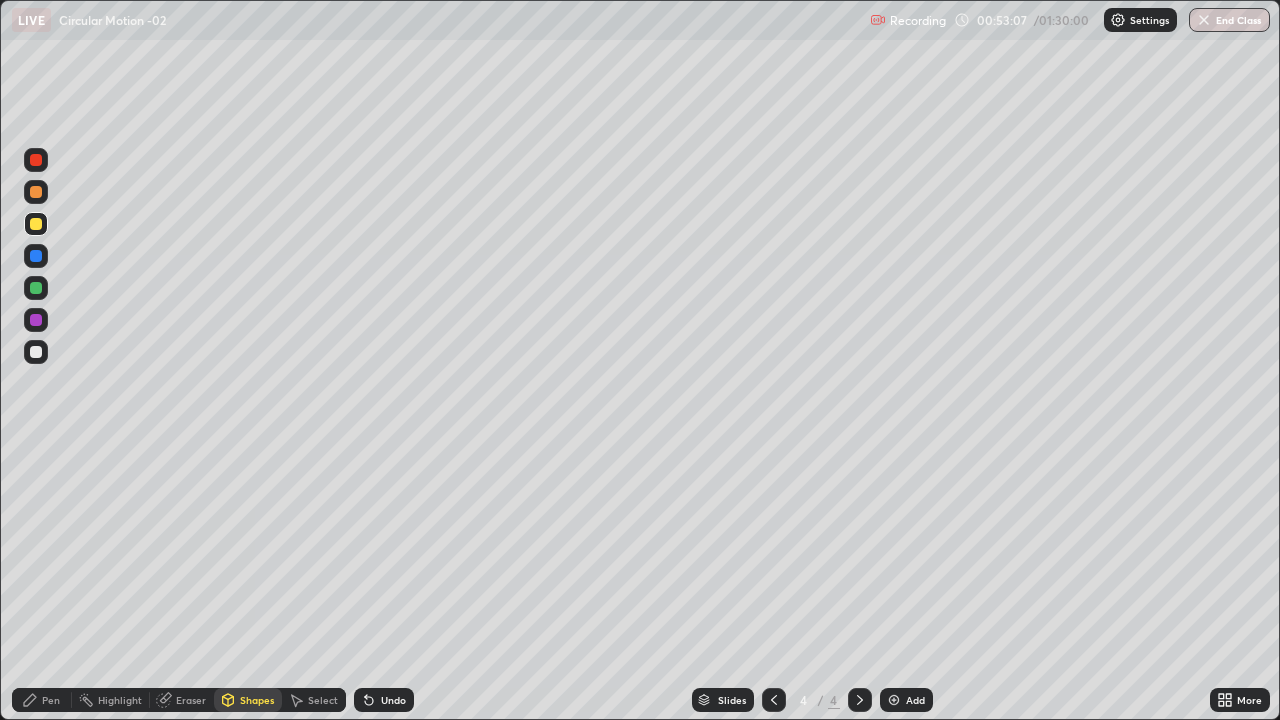 click on "Shapes" at bounding box center (257, 700) 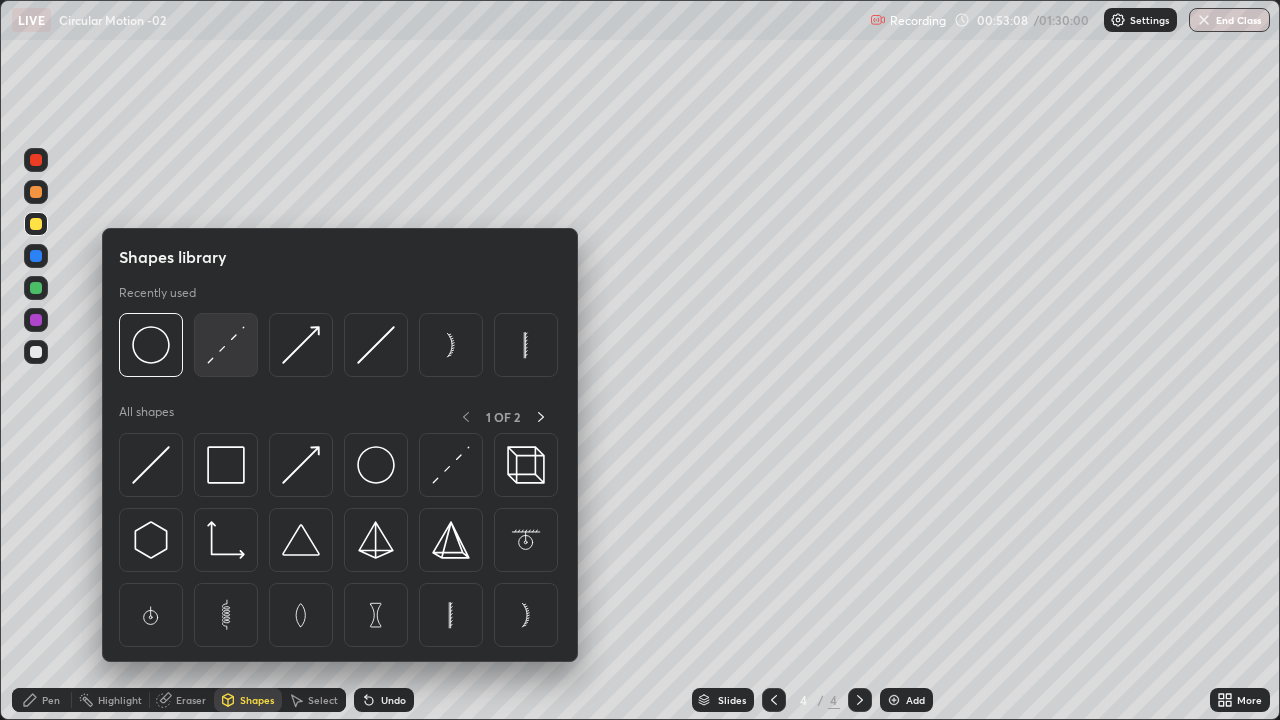 click at bounding box center [226, 345] 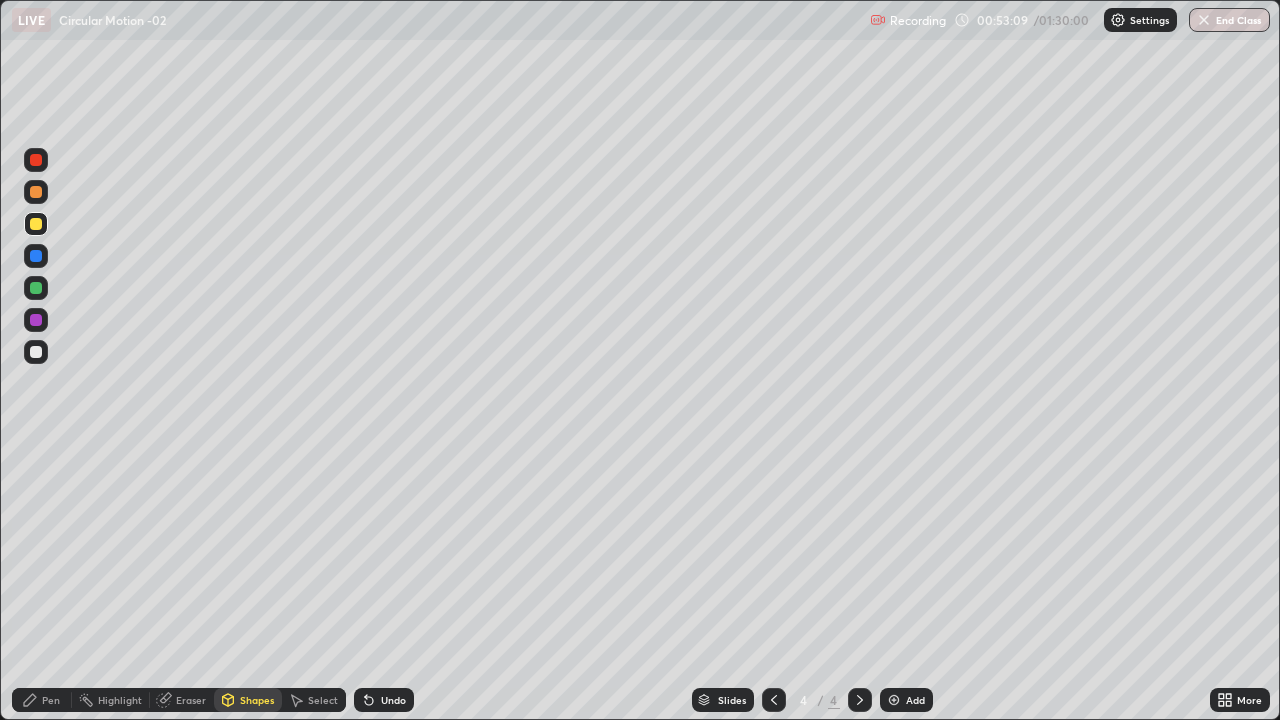 click at bounding box center (36, 352) 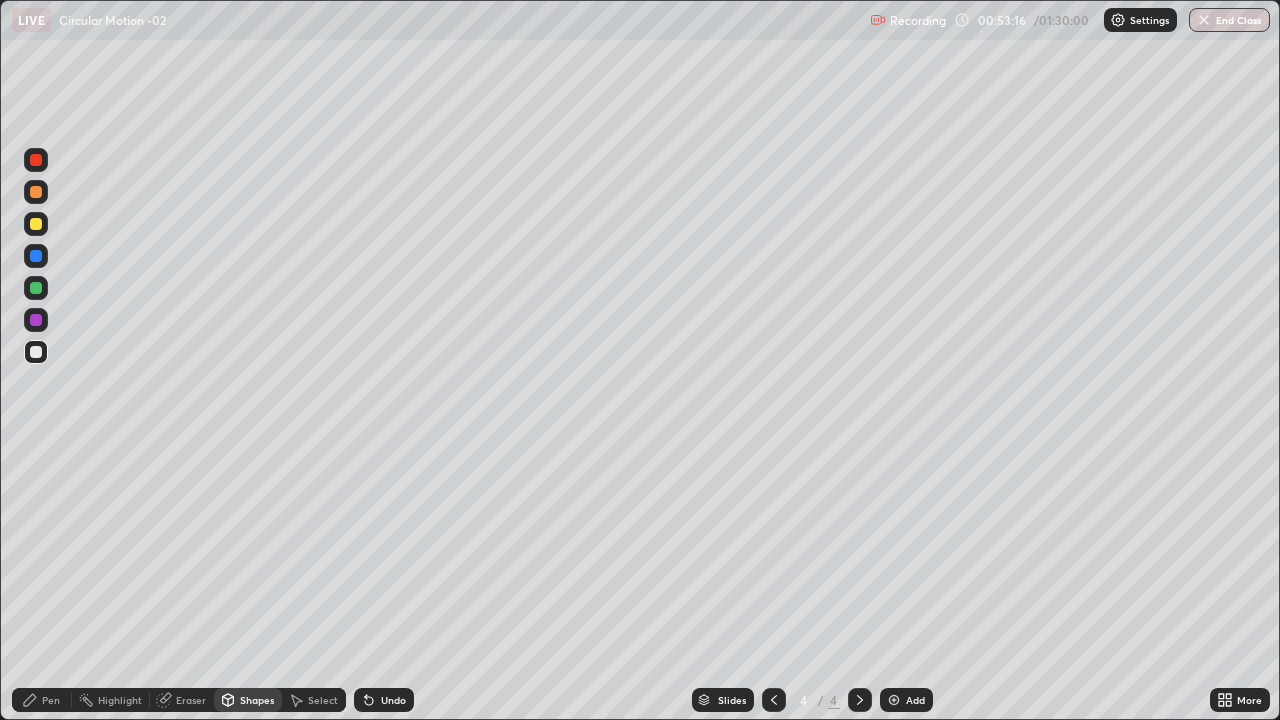 click on "Shapes" at bounding box center (257, 700) 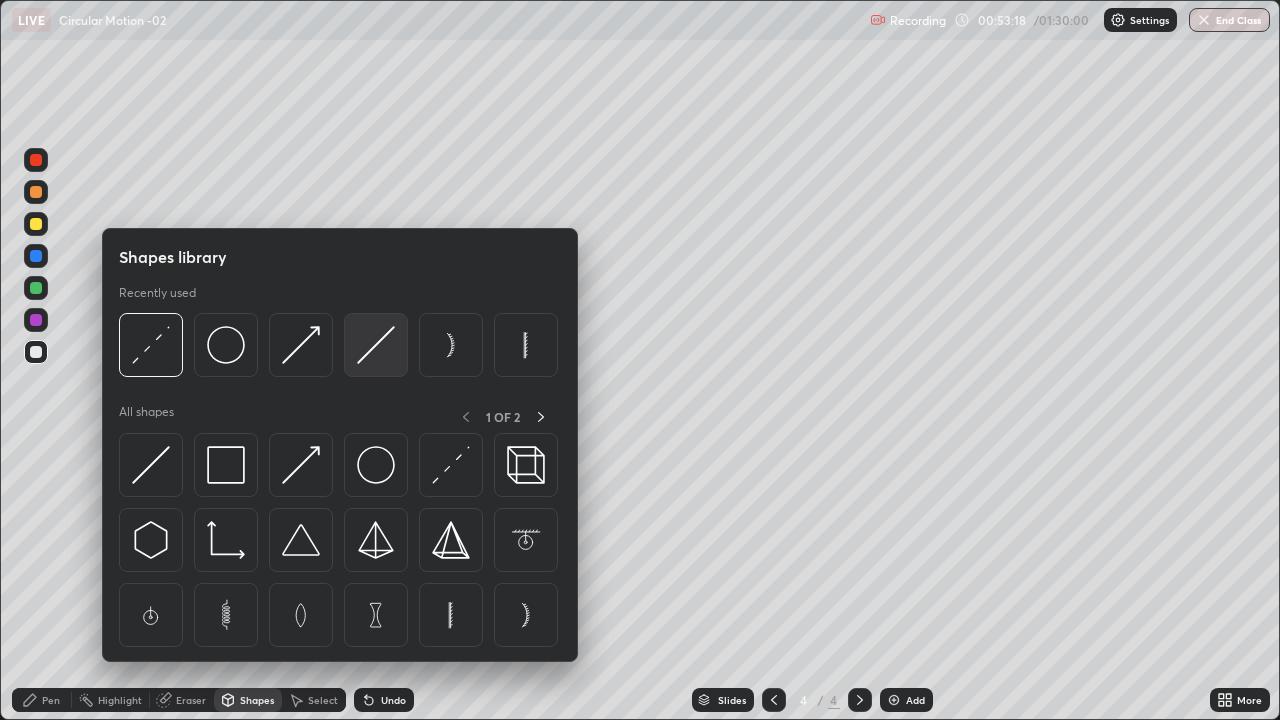 click at bounding box center (376, 345) 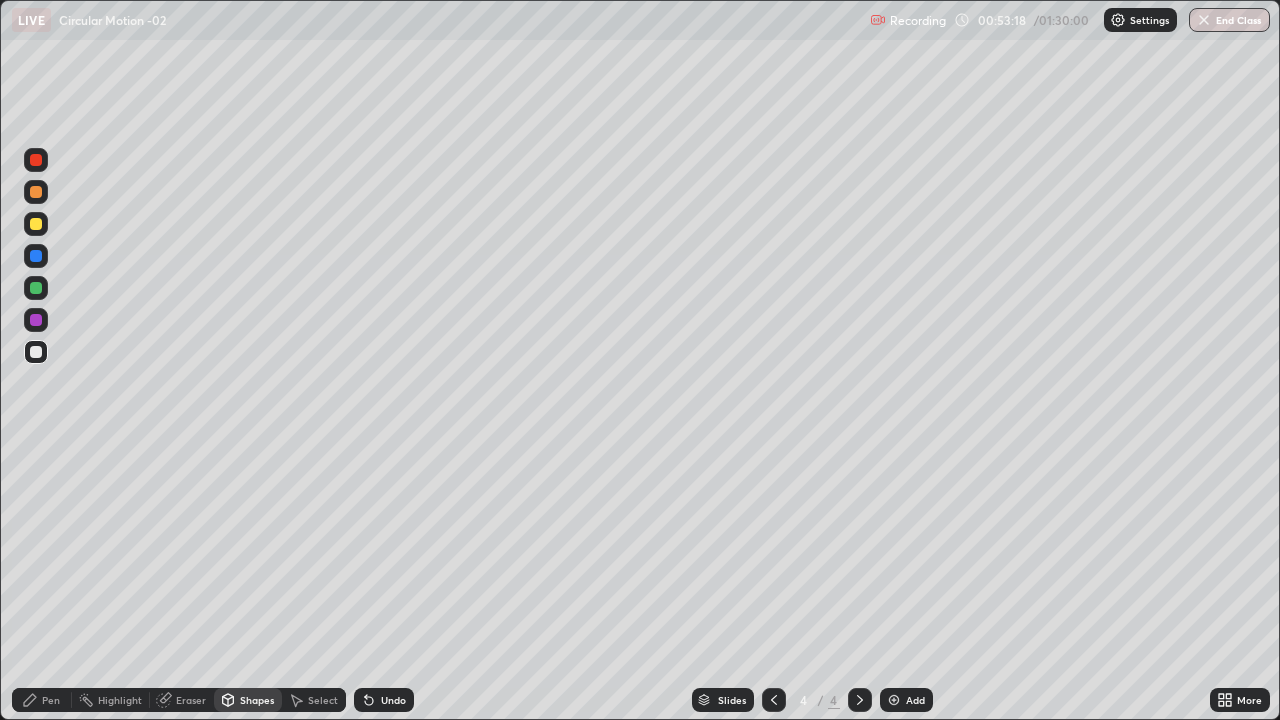 click at bounding box center [36, 224] 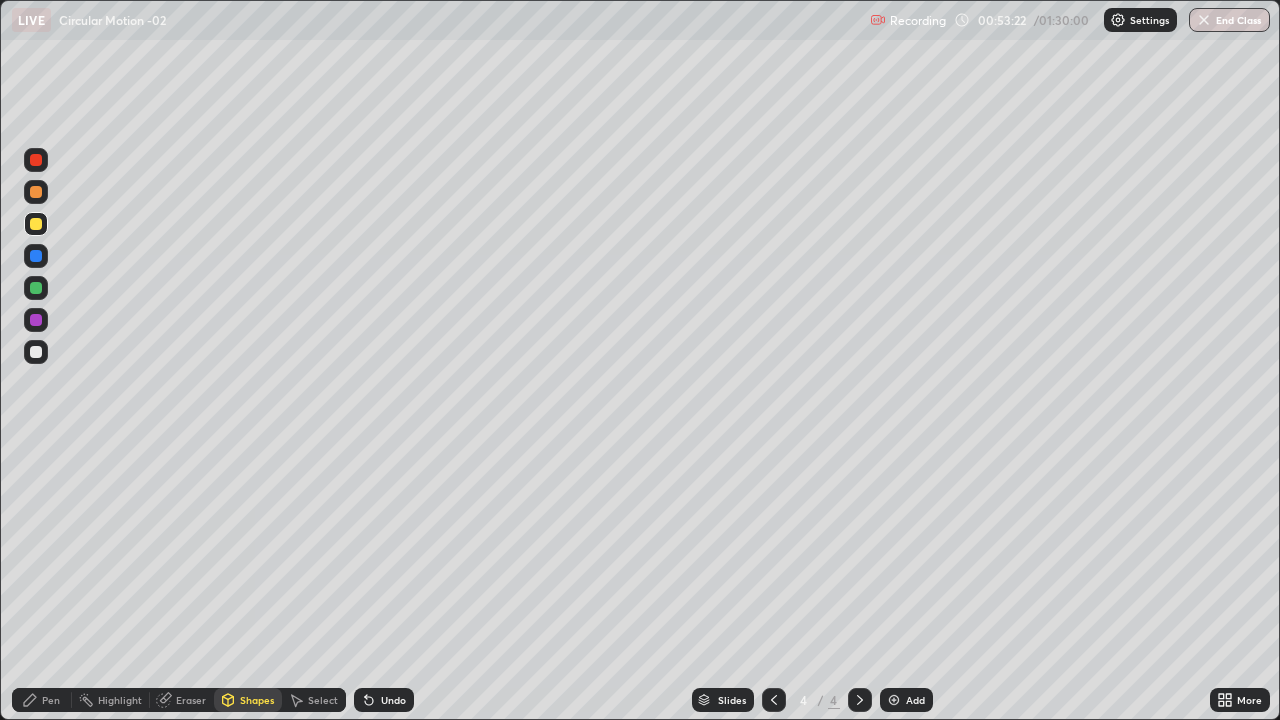 click on "Pen" at bounding box center [42, 700] 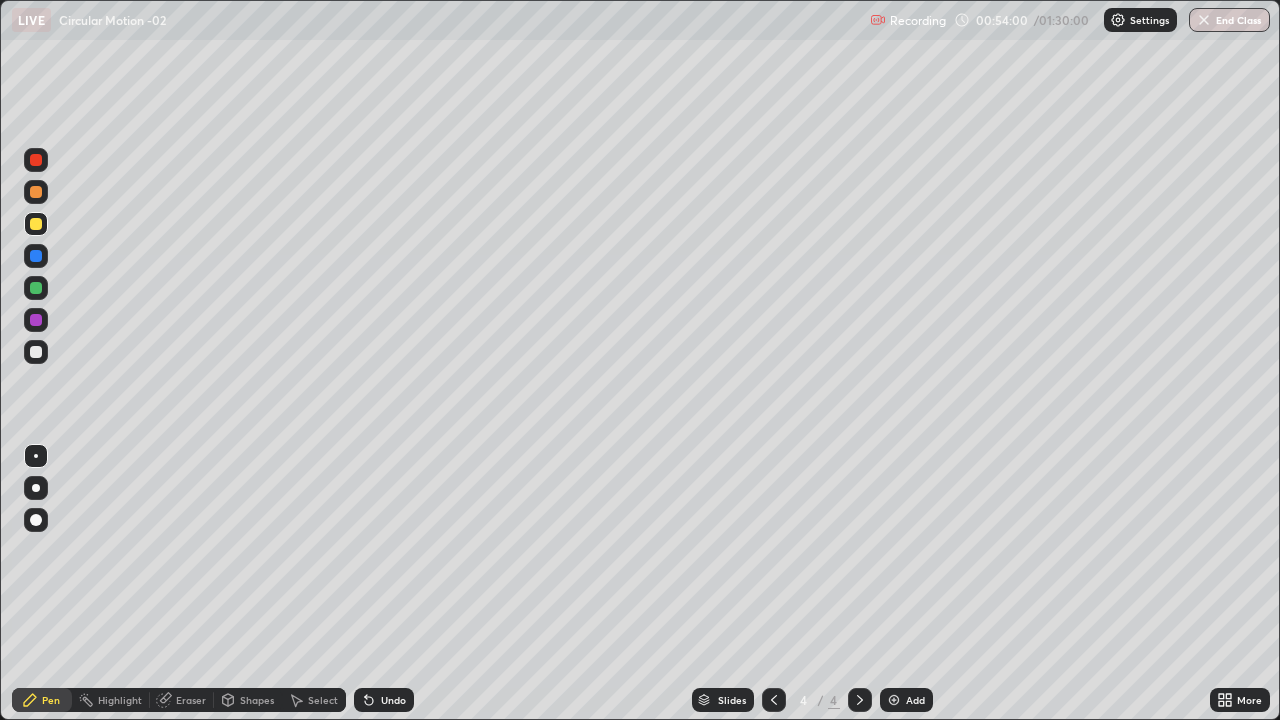 click 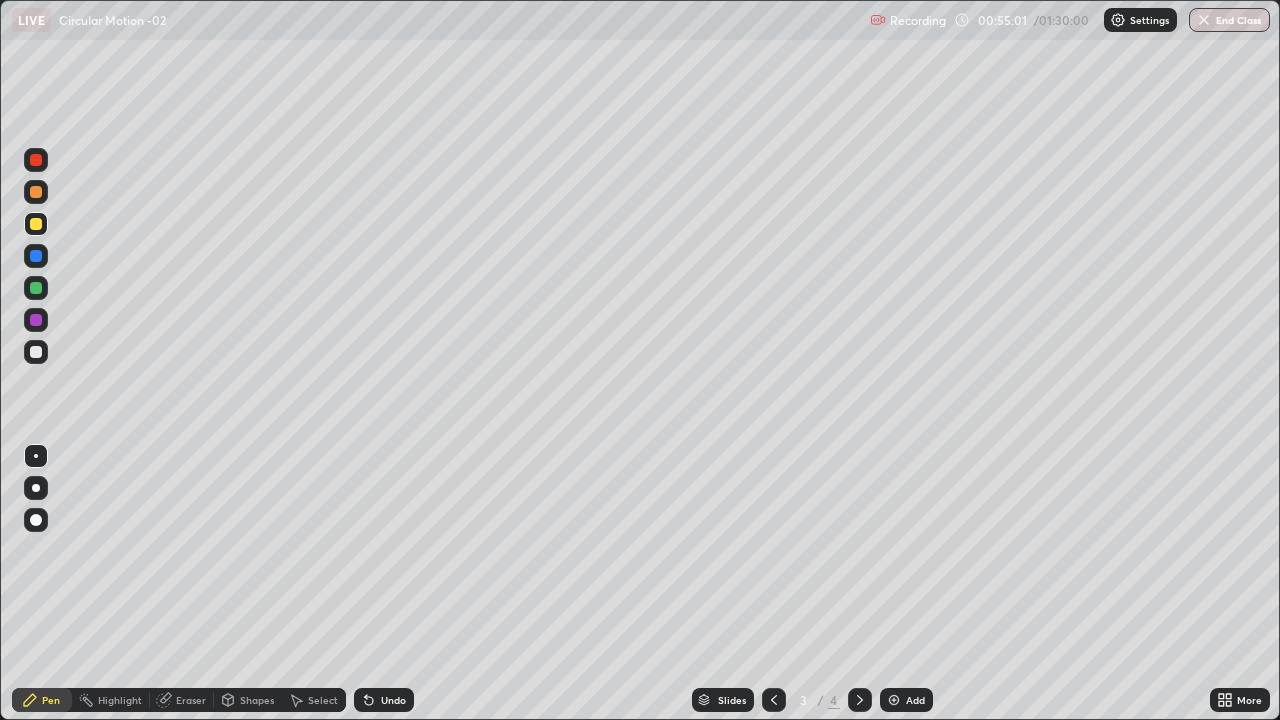 click 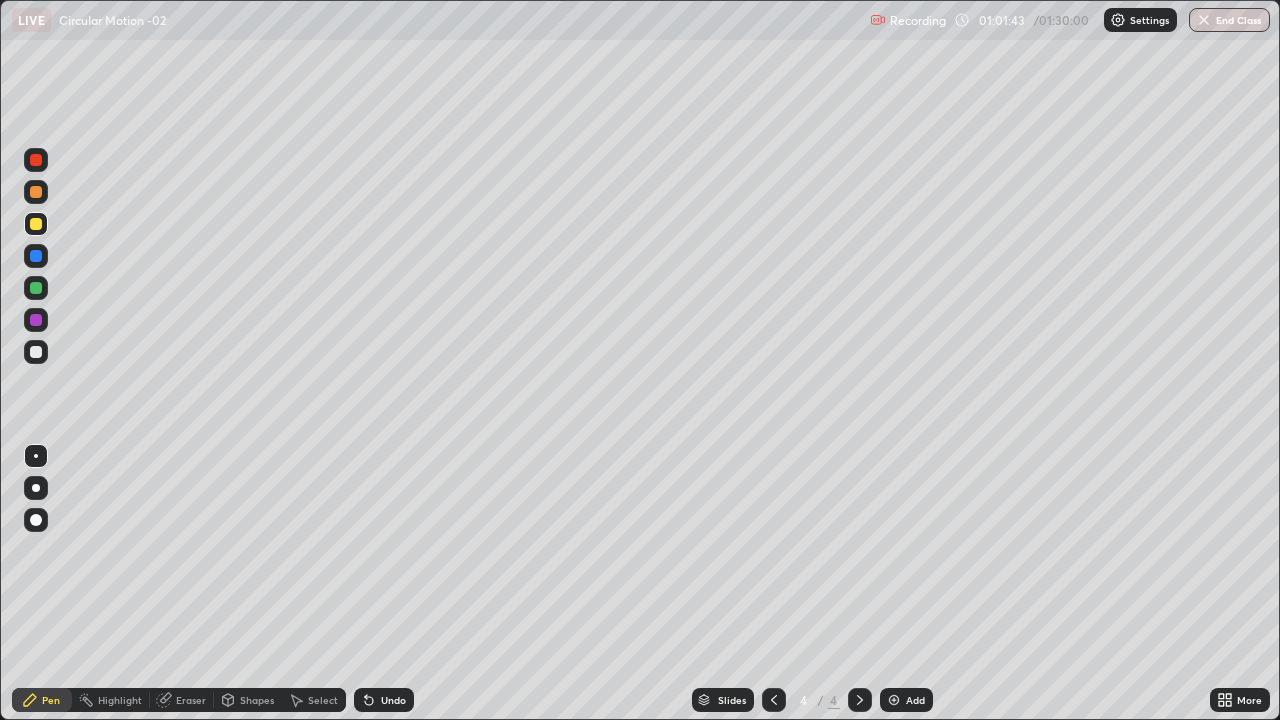 click on "Add" at bounding box center (906, 700) 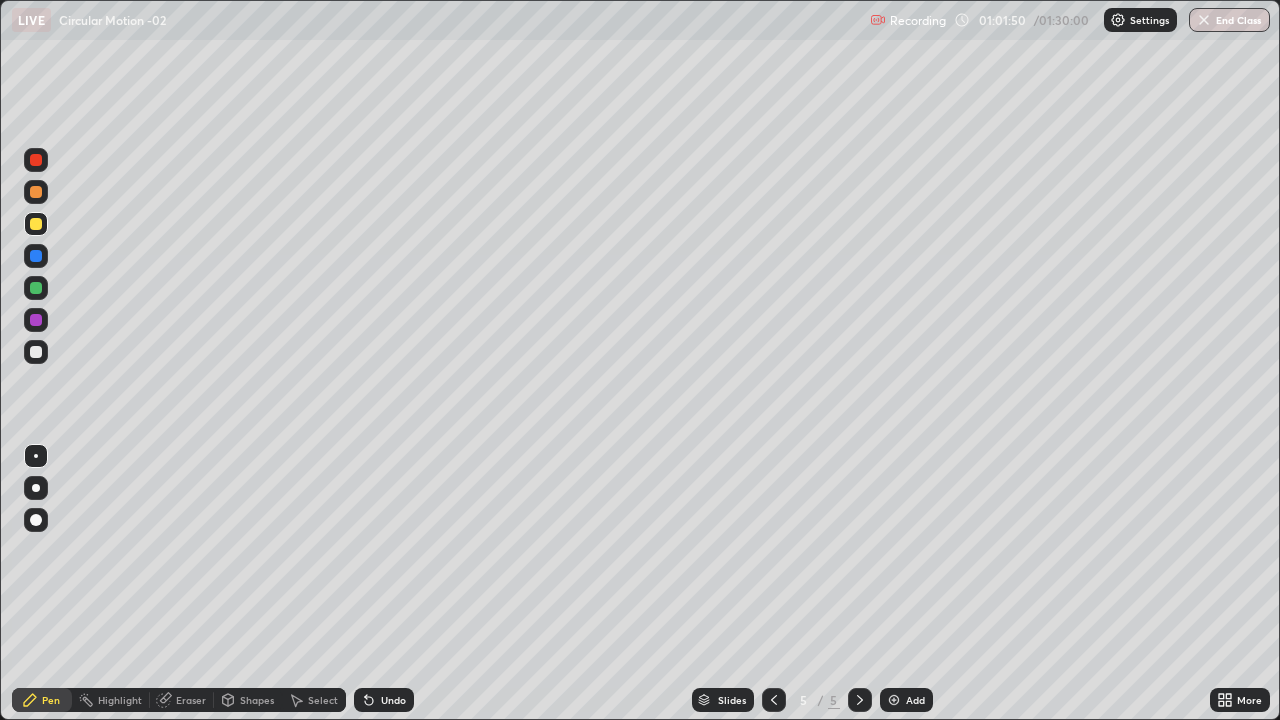 click on "Erase all" at bounding box center [36, 360] 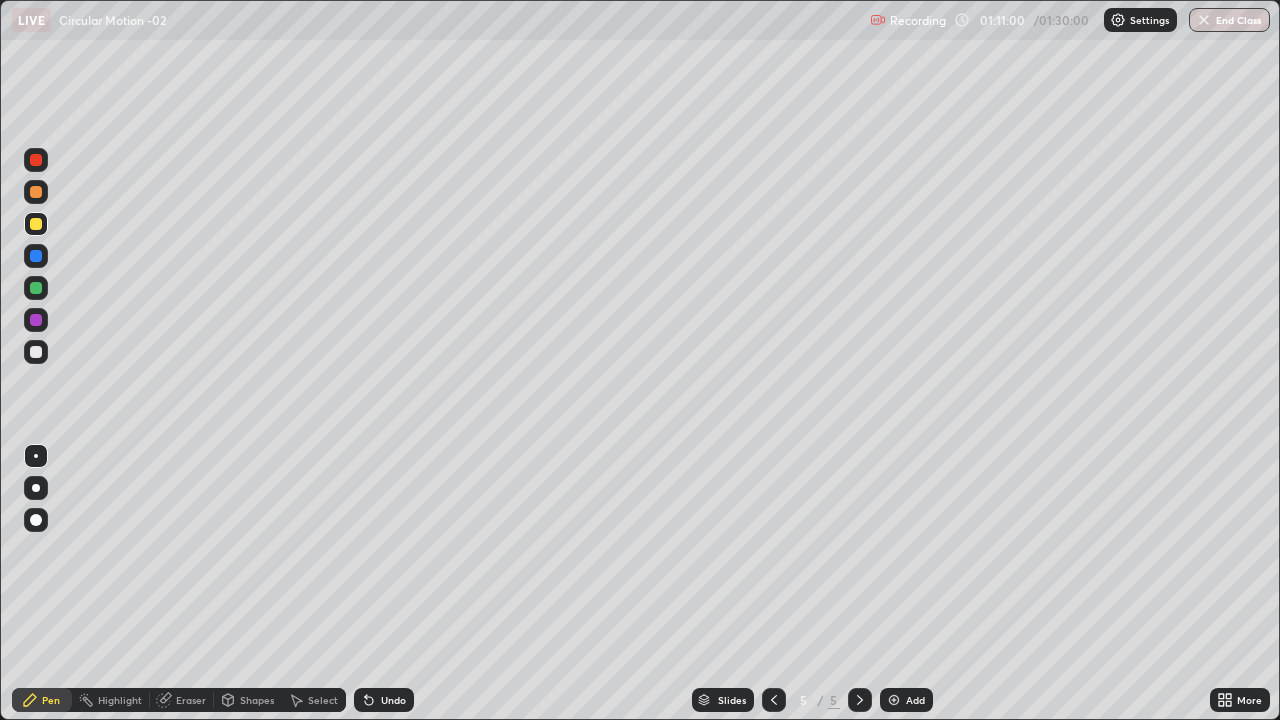 click on "End Class" at bounding box center (1229, 20) 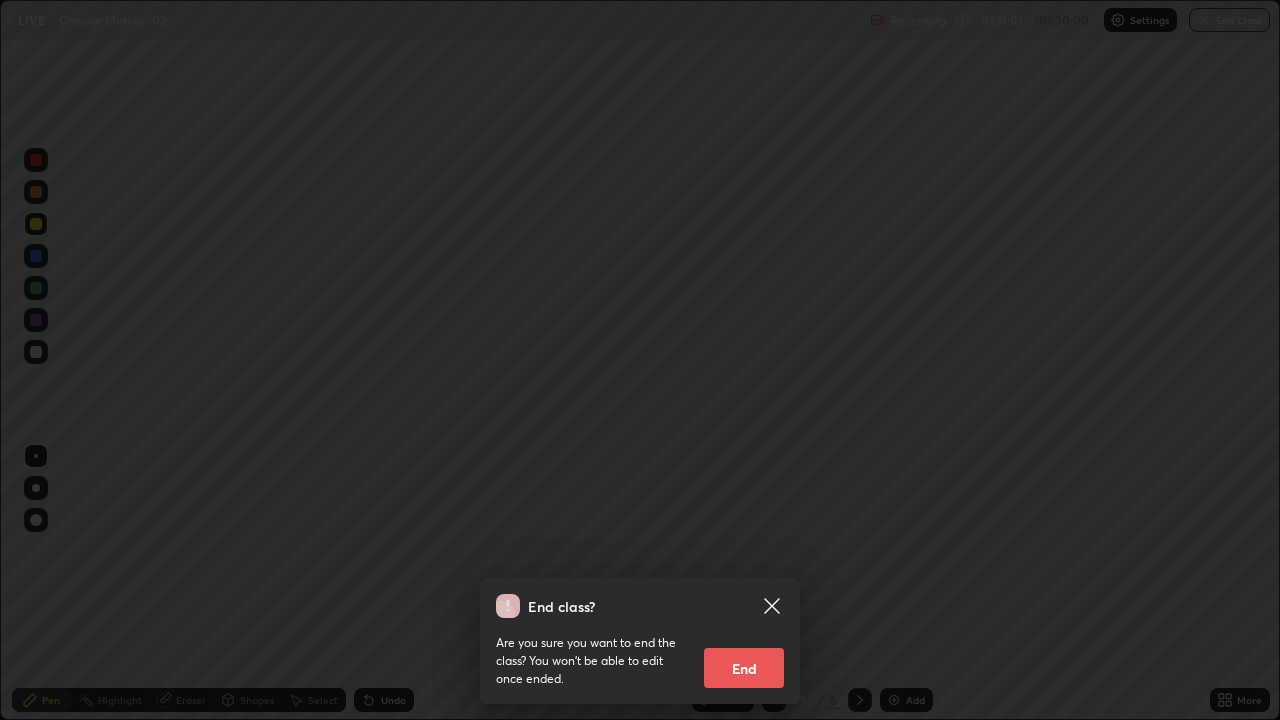 click on "End" at bounding box center [744, 668] 